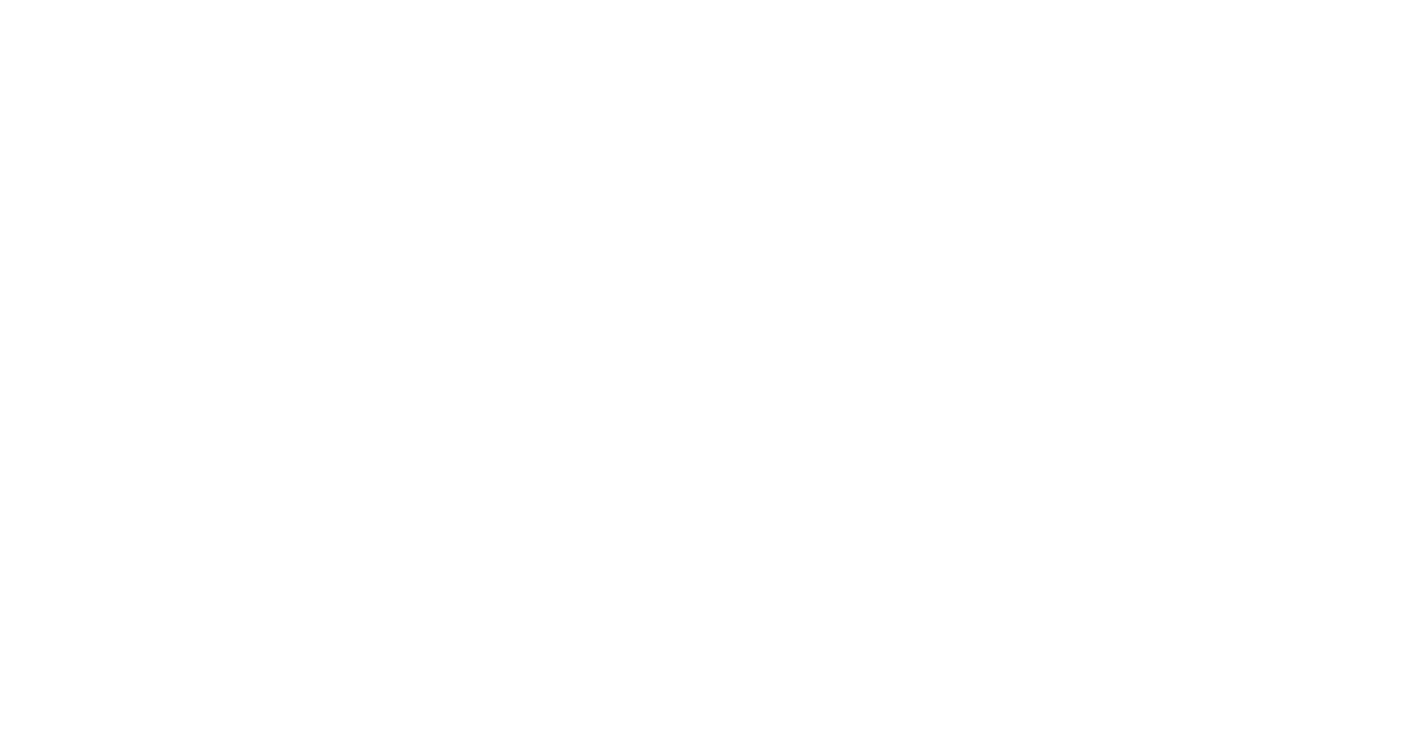 scroll, scrollTop: 0, scrollLeft: 0, axis: both 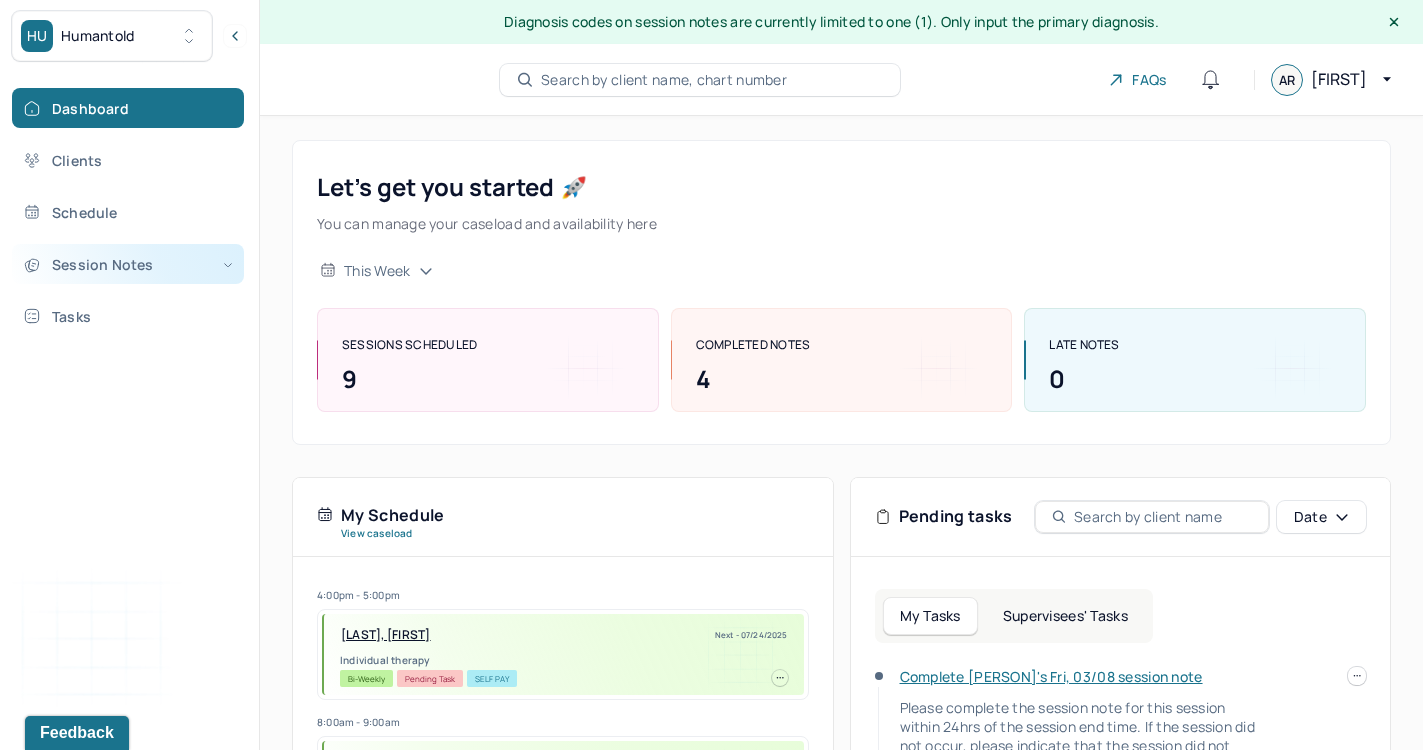click on "Session Notes" at bounding box center [128, 264] 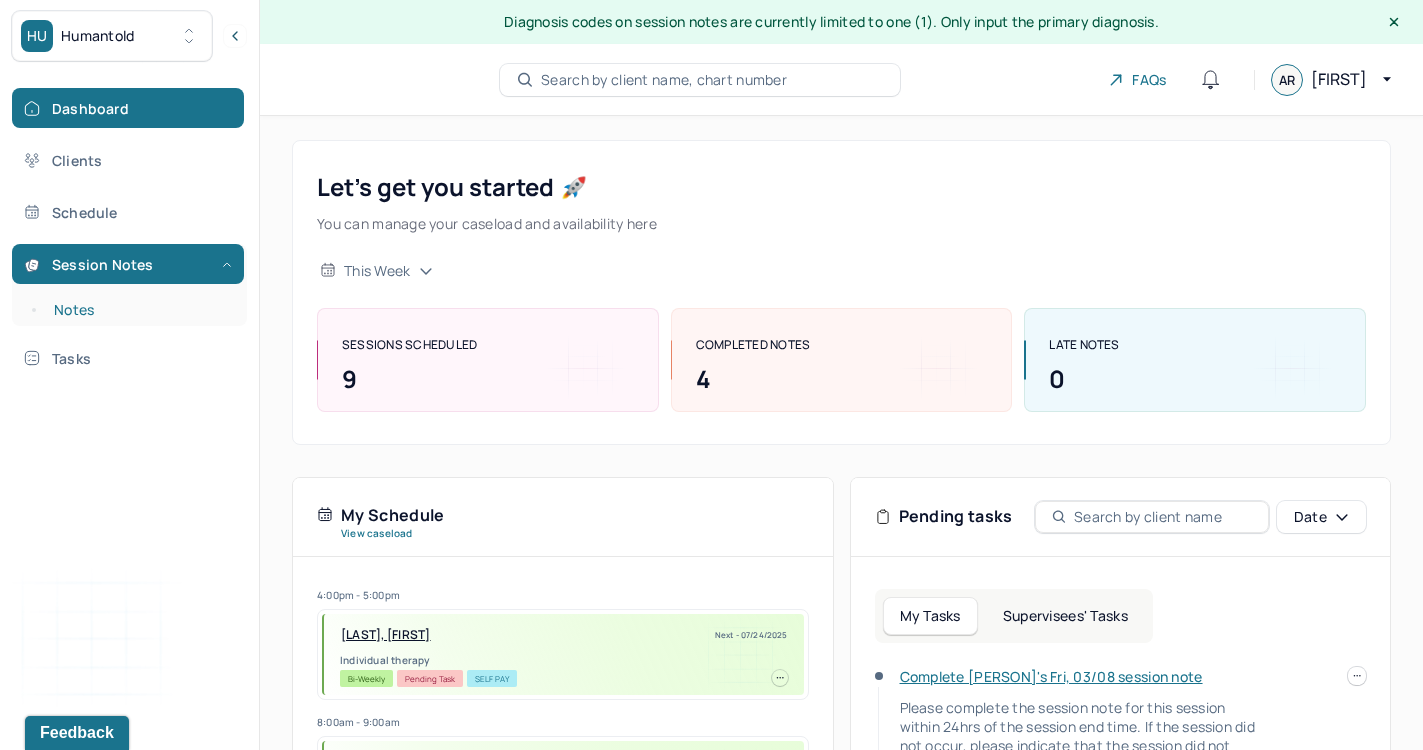 click on "Notes" at bounding box center [139, 310] 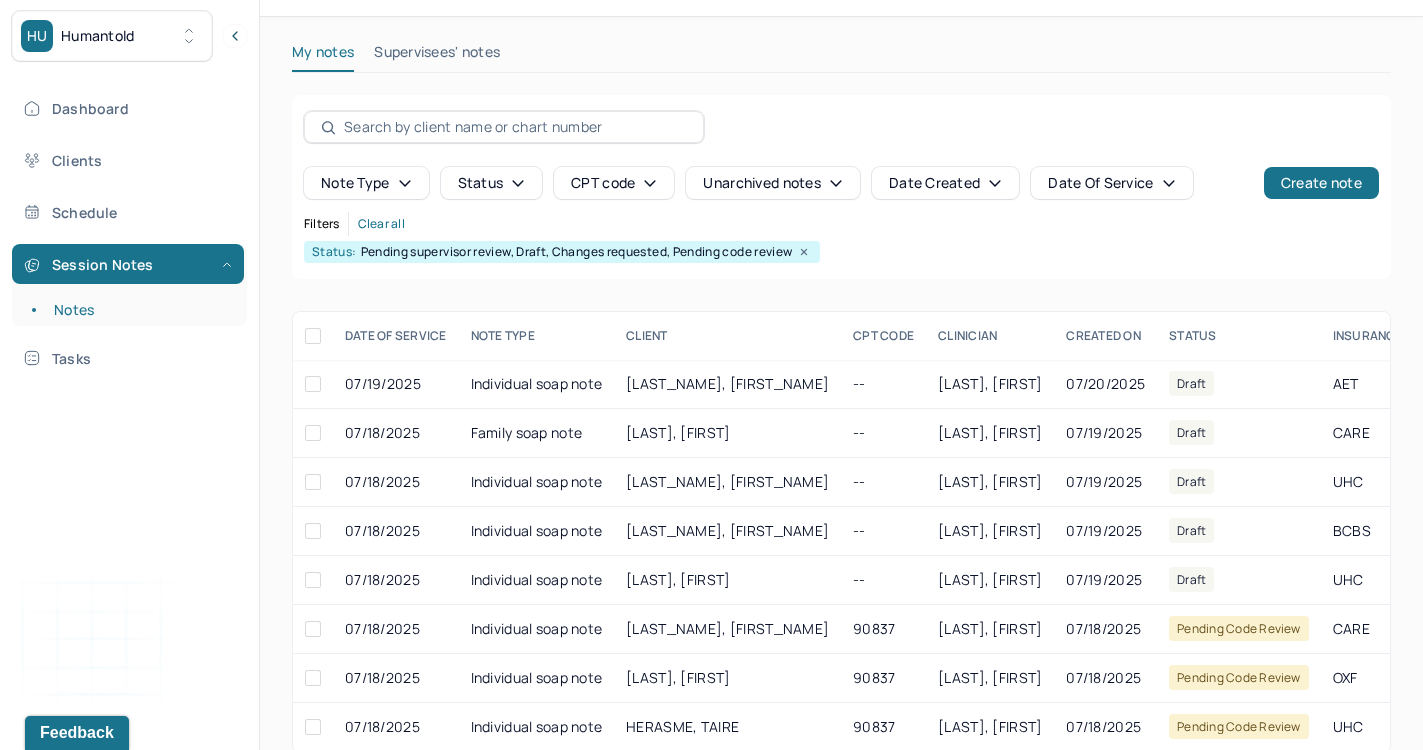 scroll, scrollTop: 109, scrollLeft: 0, axis: vertical 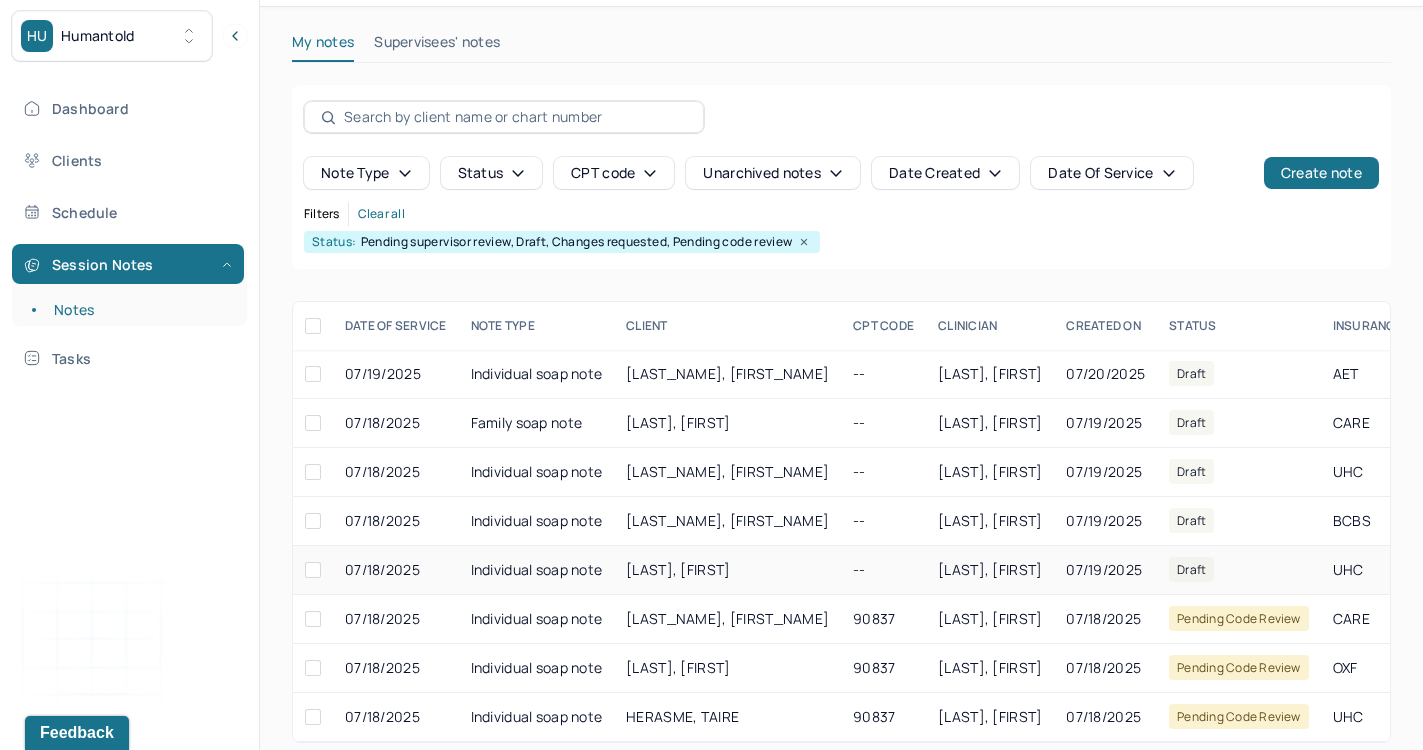 click on "Individual soap note" at bounding box center (537, 570) 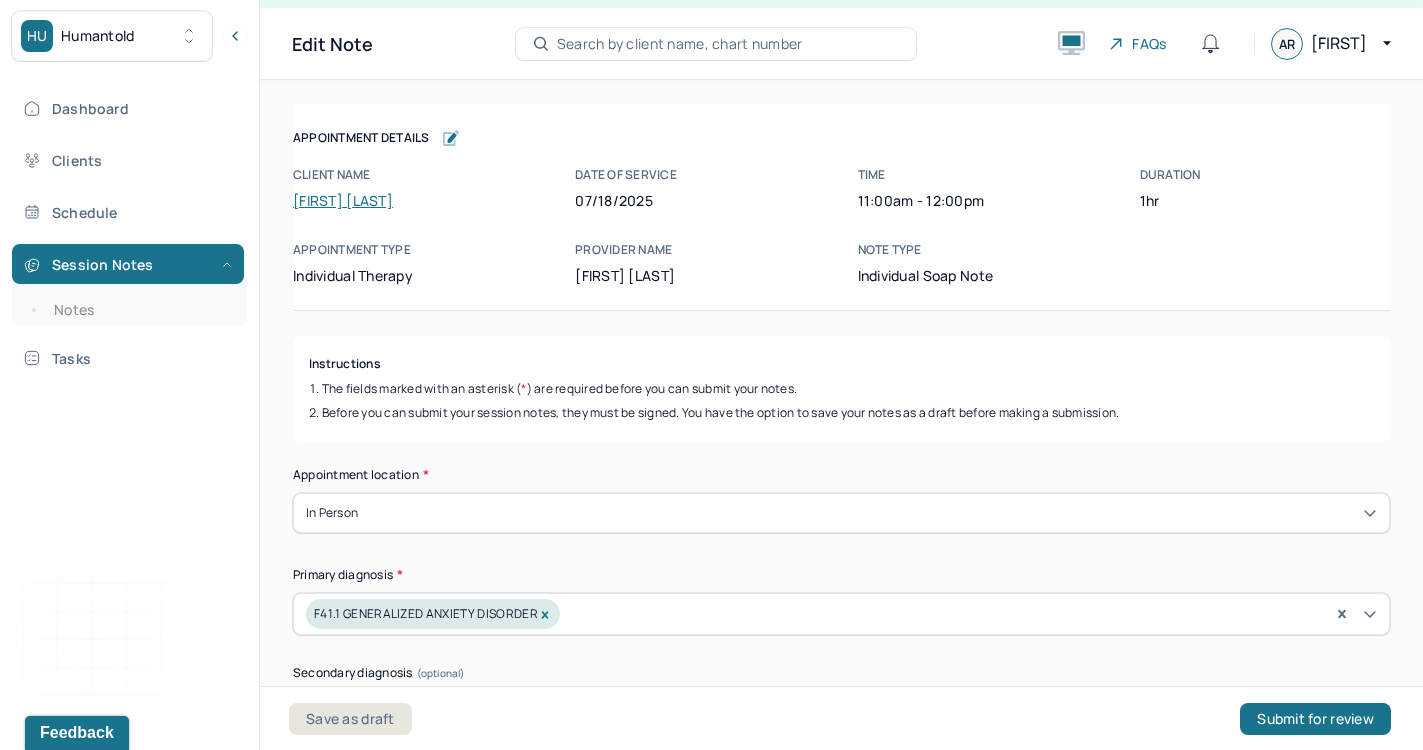 scroll, scrollTop: 36, scrollLeft: 0, axis: vertical 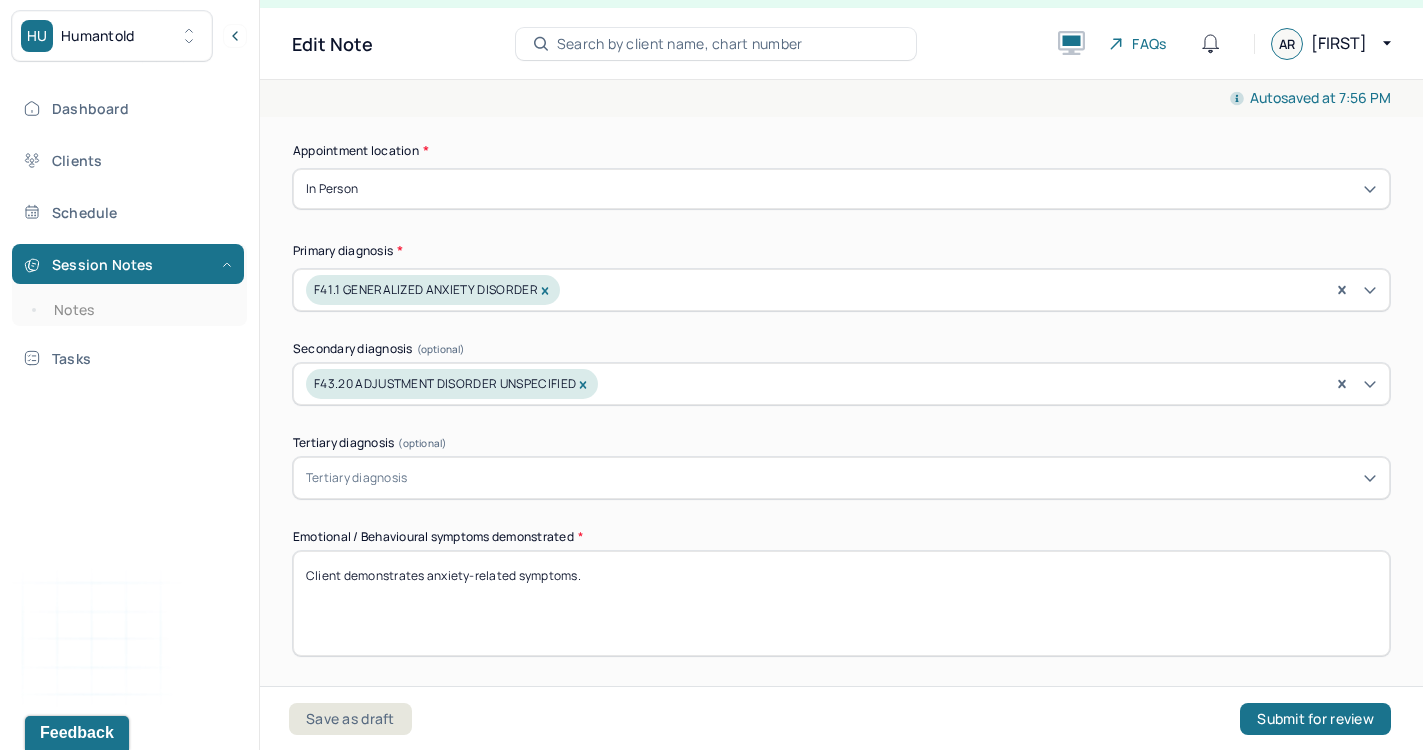 click 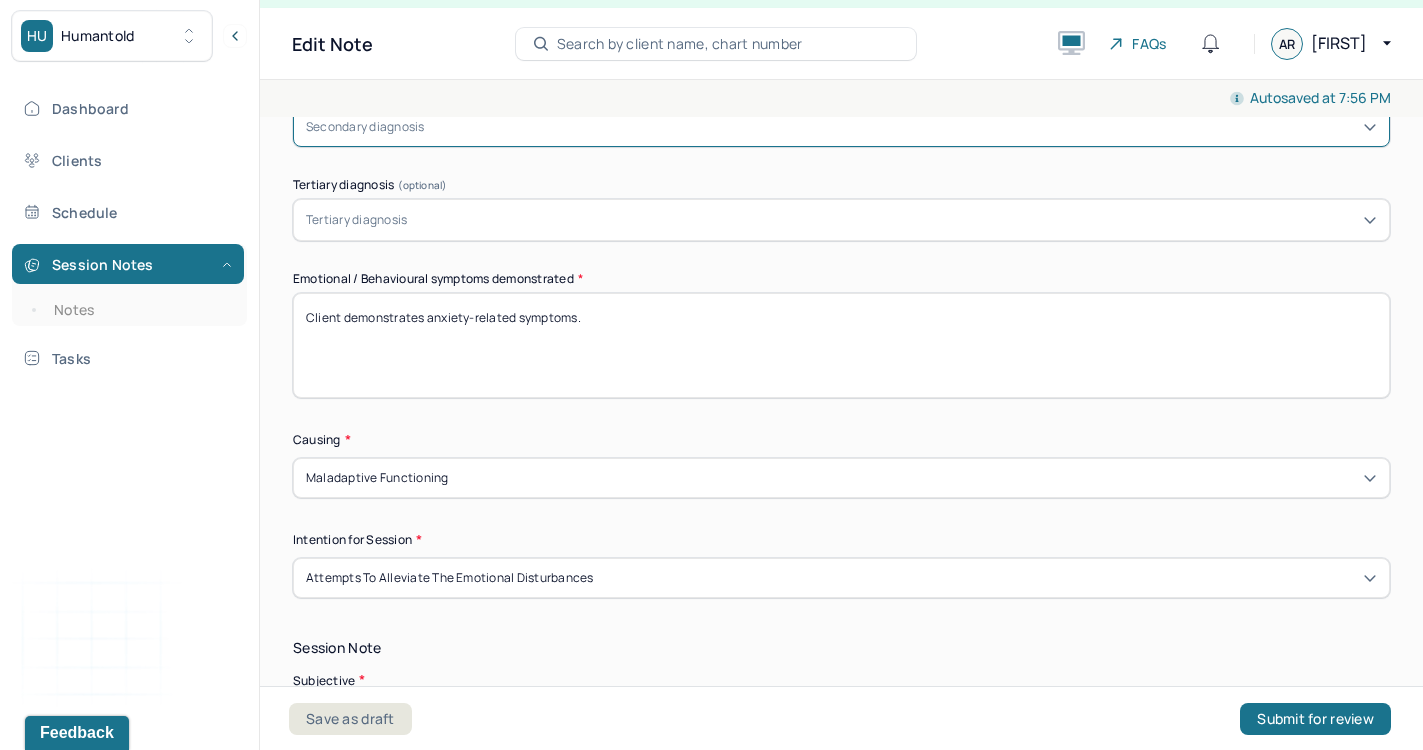 scroll, scrollTop: 655, scrollLeft: 0, axis: vertical 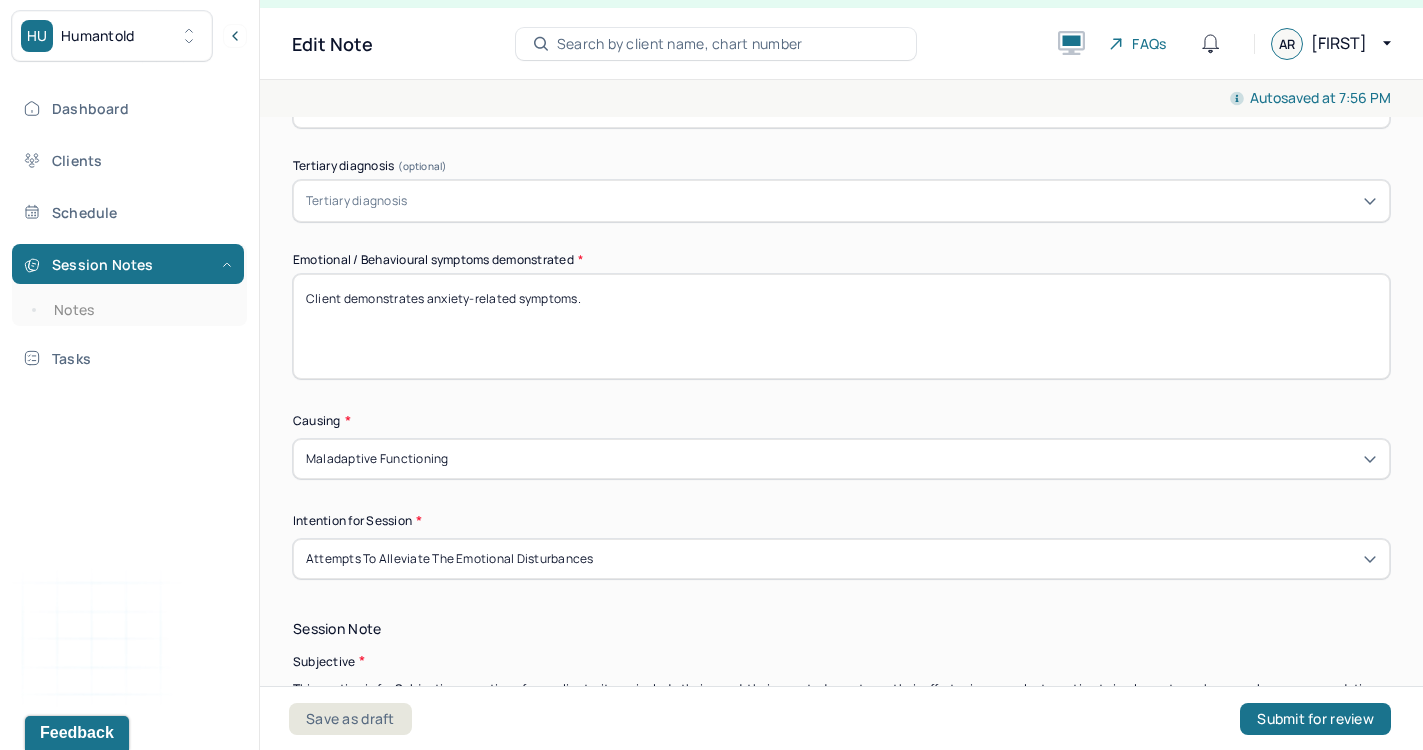 drag, startPoint x: 628, startPoint y: 289, endPoint x: 235, endPoint y: 286, distance: 393.01144 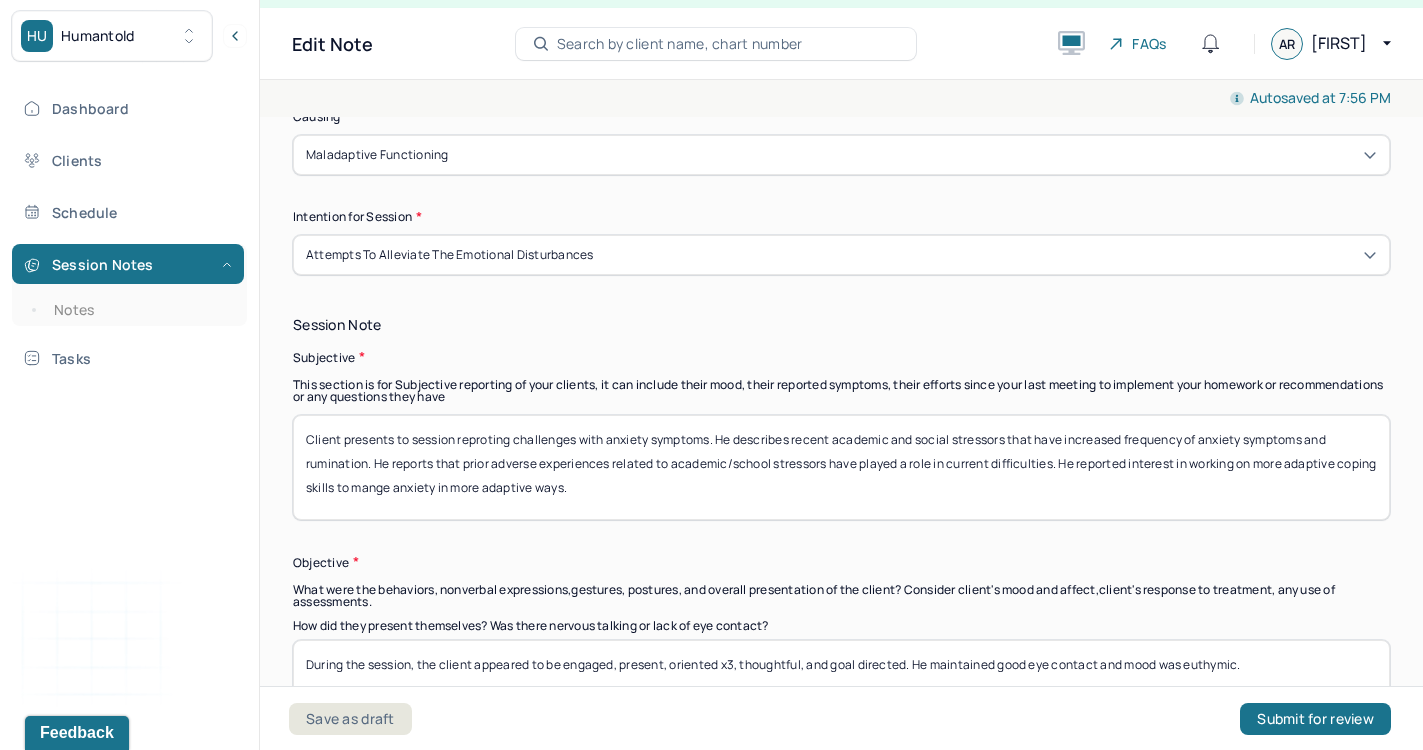 scroll, scrollTop: 967, scrollLeft: 0, axis: vertical 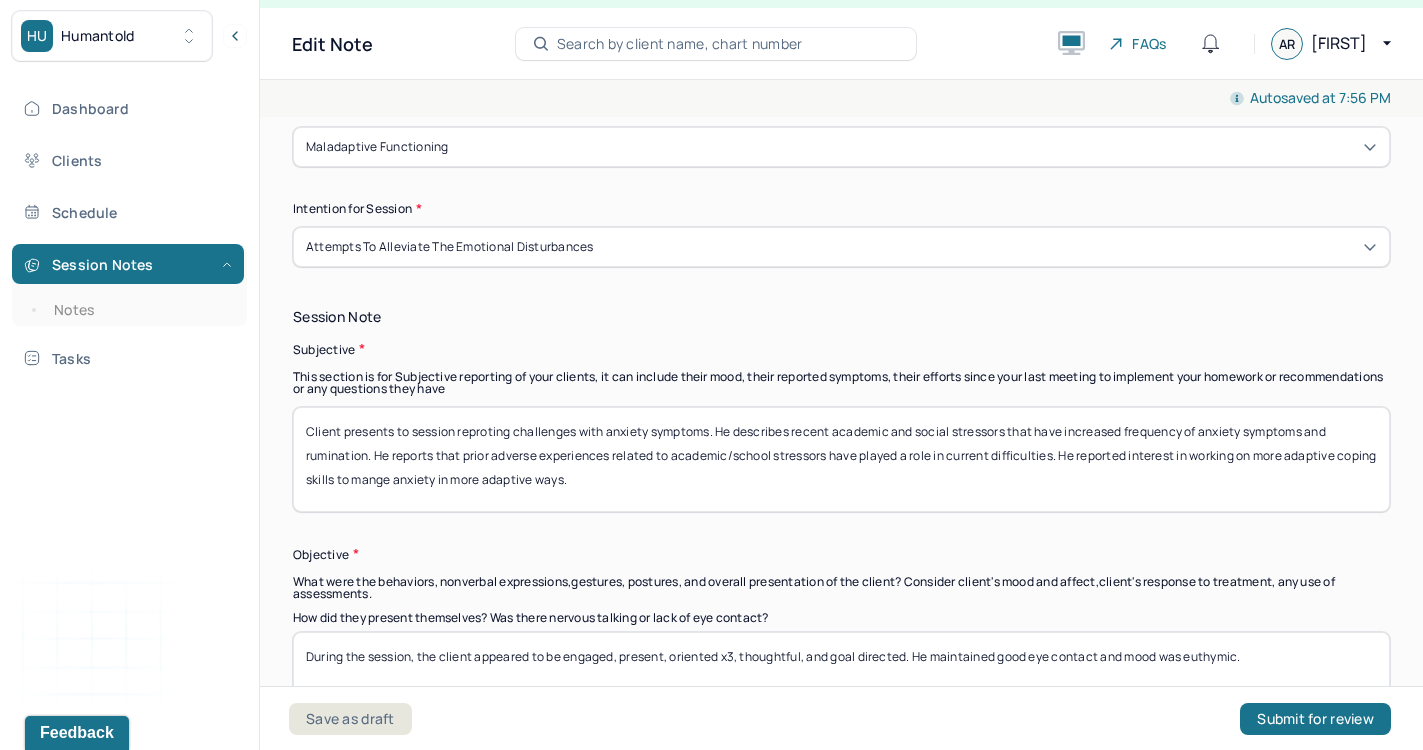 type on "Demonstrated anxiety-related symptoms." 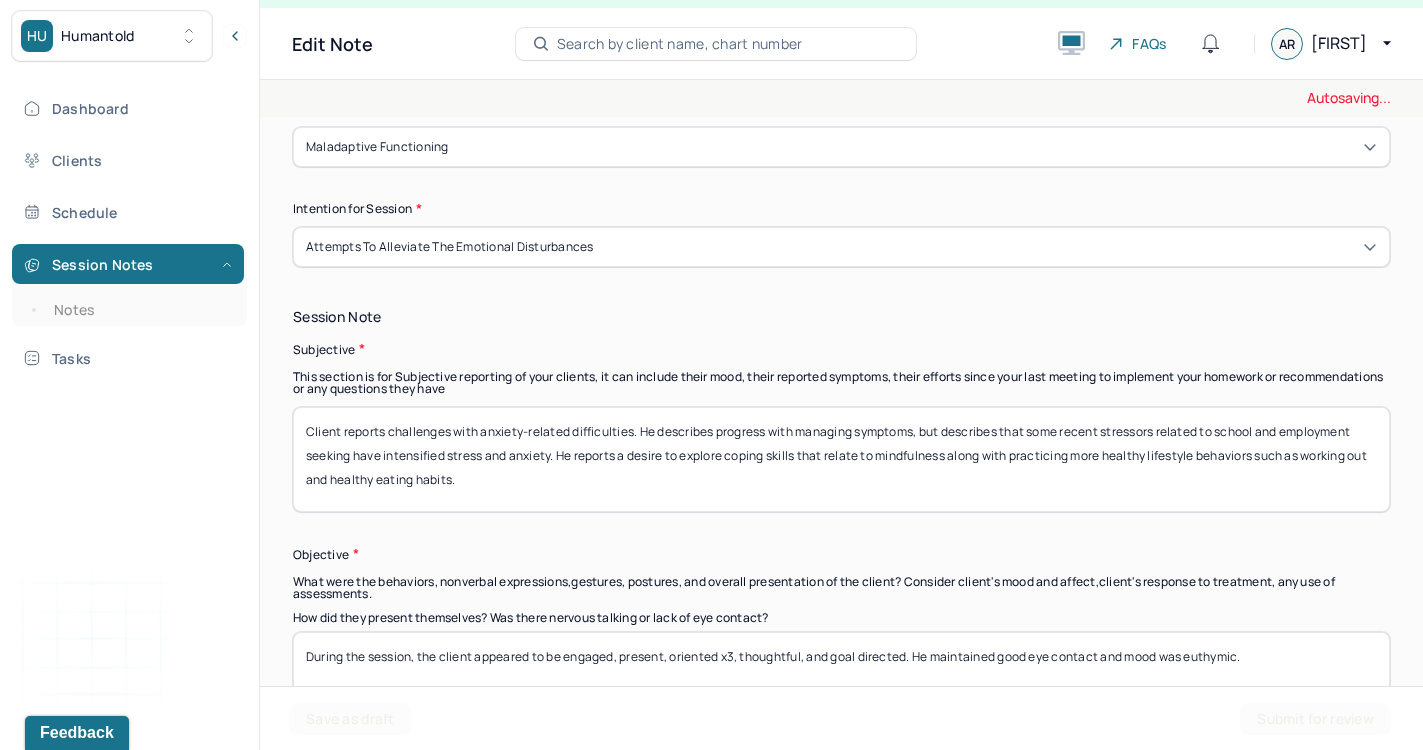 drag, startPoint x: 497, startPoint y: 487, endPoint x: 199, endPoint y: 409, distance: 308.03897 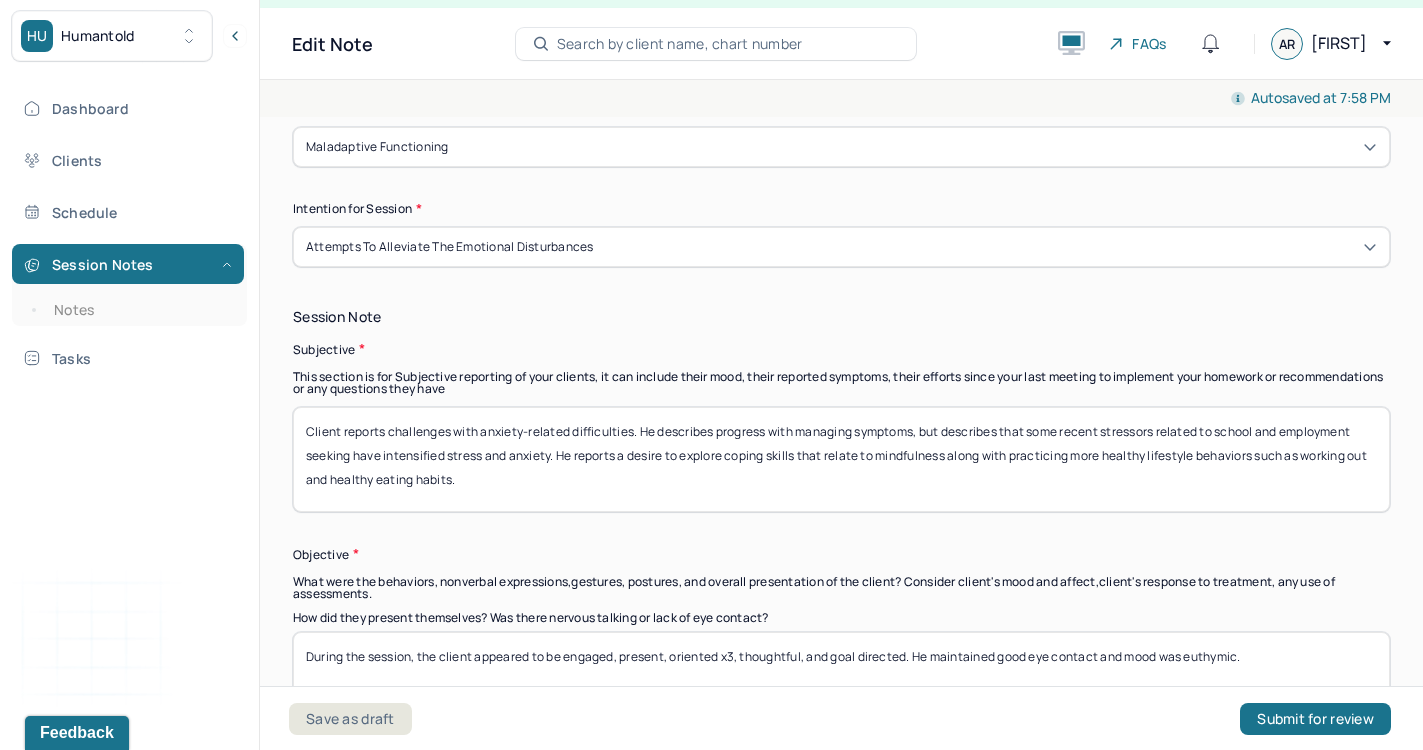 click on "Client reports challenges with anxiety-related difficulties. He describes progress with managing symptoms, but describes that some recent stressors related to school and employment seeking have intensified stress and anxiety. He reports a desire to explore coping skills that relate to mindfulness along with practicing more healthy lifestyle behaviors such as working out and healthy eating habits." at bounding box center [841, 459] 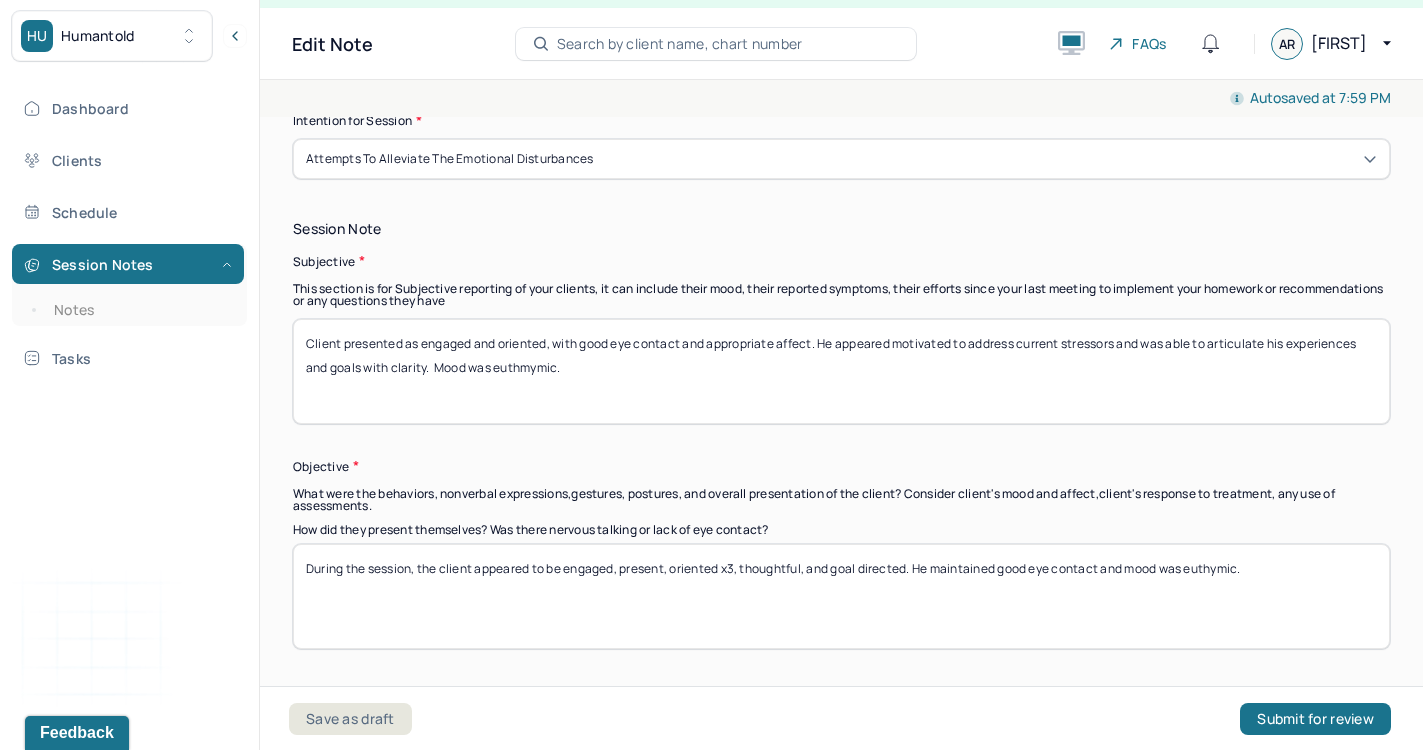 scroll, scrollTop: 1146, scrollLeft: 0, axis: vertical 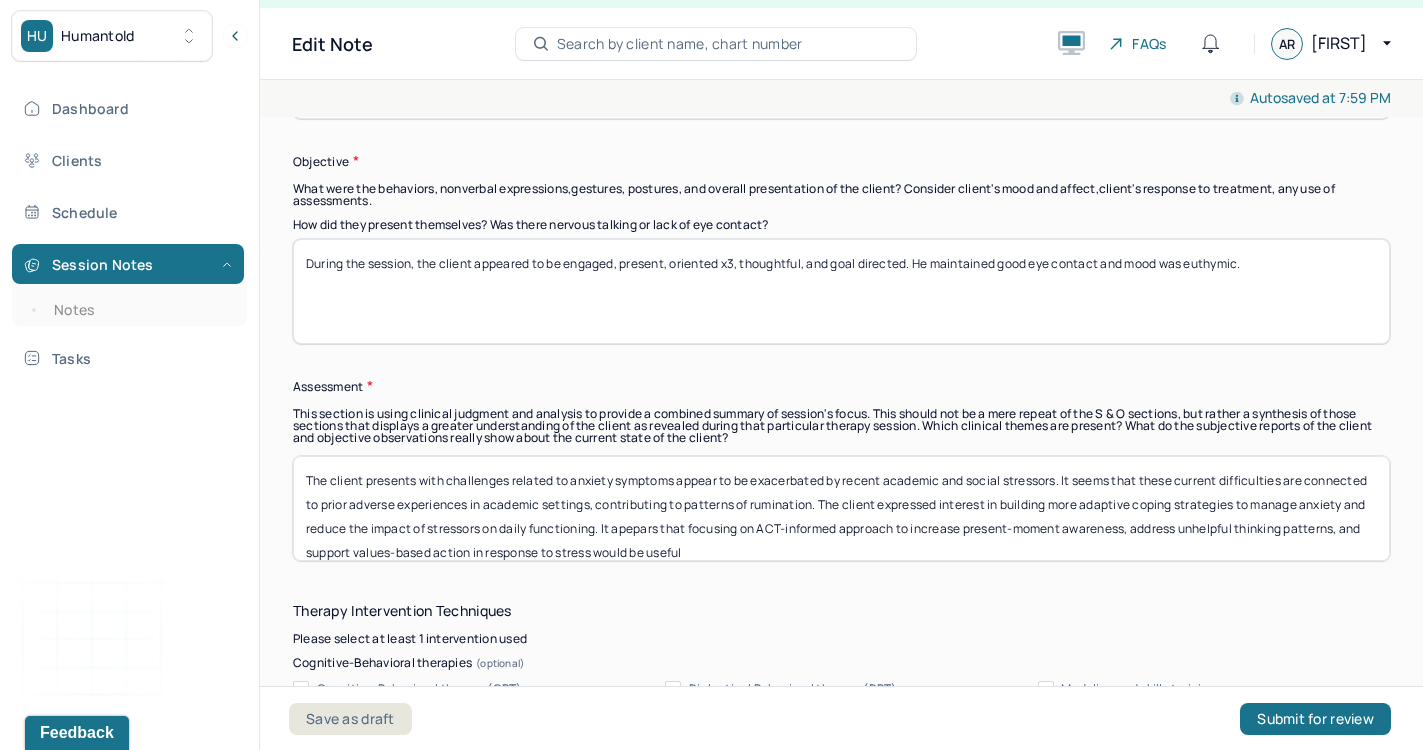 type on "Client presented as engaged and oriented, with good eye contact and appropriate affect. He appeared motivated to address current stressors and was able to articulate his experiences and goals with clarity.  Mood was euthmymic." 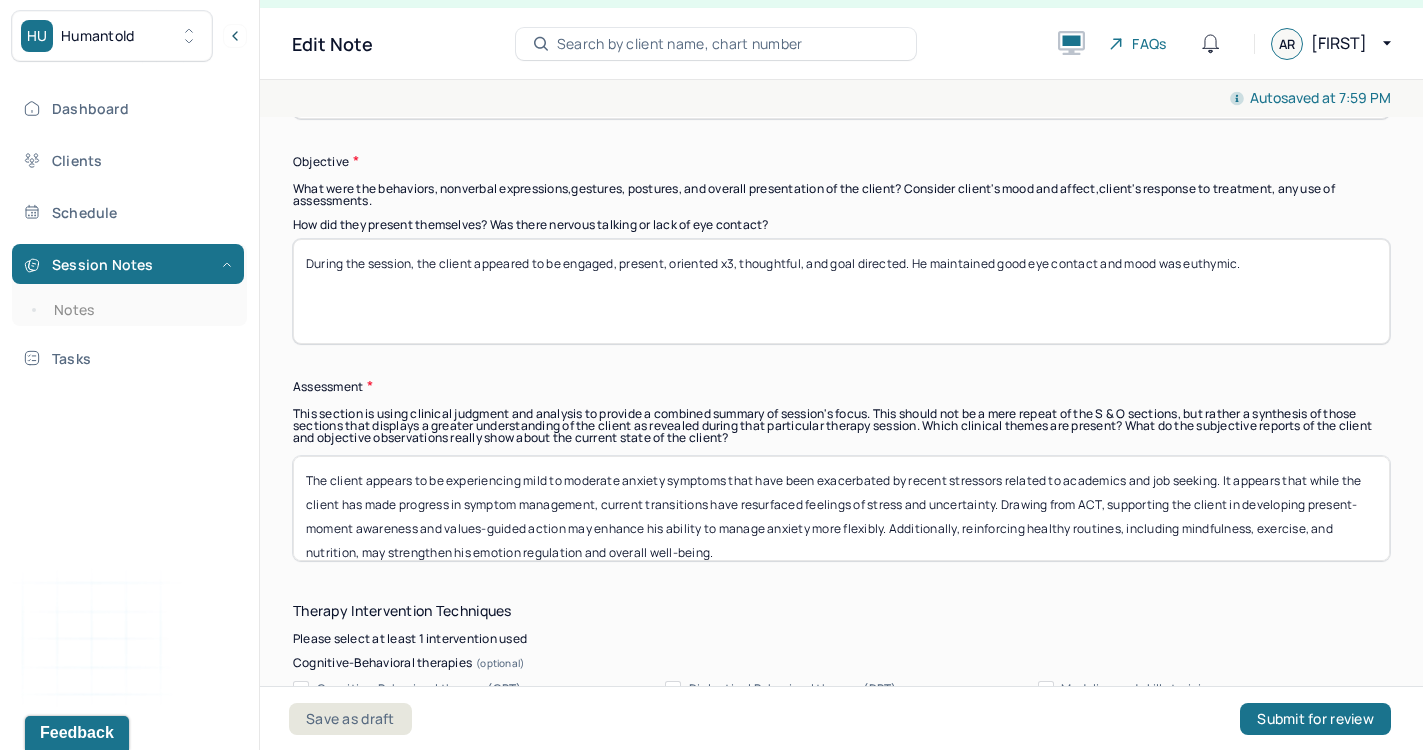scroll, scrollTop: 1, scrollLeft: 0, axis: vertical 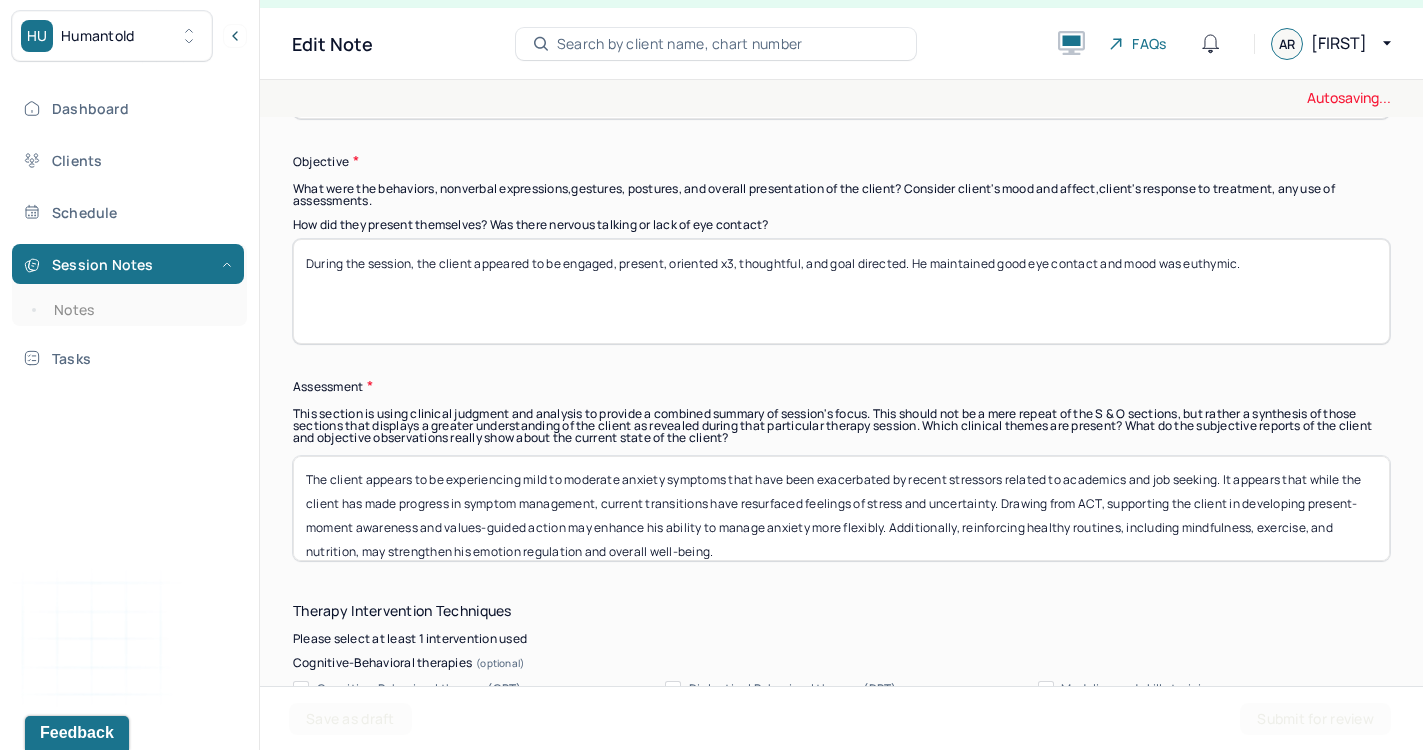 click on "The client presents with challenges related to anxiety symptoms appear to be exacerbated by recent academic and social stressors. It seems that these current difficulties are connected to prior adverse experiences in academic settings, contributing to patterns of rumination. The client expressed interest in building more adaptive coping strategies to manage anxiety and reduce the impact of stressors on daily functioning. It apepars that focusing on ACT-informed approach to increase present-moment awareness, address unhelpful thinking patterns, and support values-based action in response to stress would be useful" at bounding box center (841, 508) 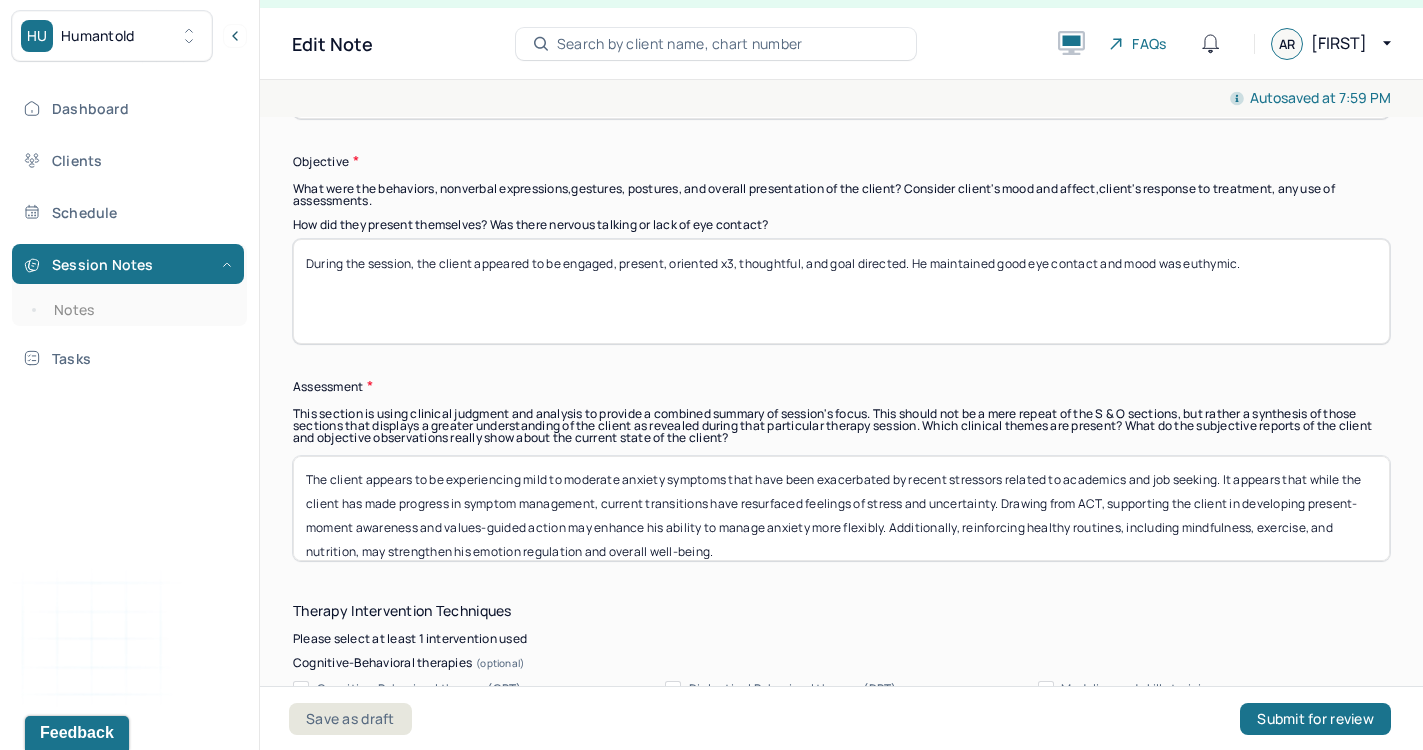 click on "The client appears to be experiencing mild to moderate anxiety symptoms that have been exacerbated by recent stressors related to academics and job seeking. It appears that while the client has made progress in symptom management, current transitions have resurfaced feelings of stress and uncertainty. Drawing from ACT, supporting the client in developing present-moment awareness and values-guided action may enhance his ability to manage anxiety more flexibly. Additionally, reinforcing healthy routines, including mindfulness, exercise, and nutrition, may strengthen his emotion regulation and overall well-being." at bounding box center (841, 508) 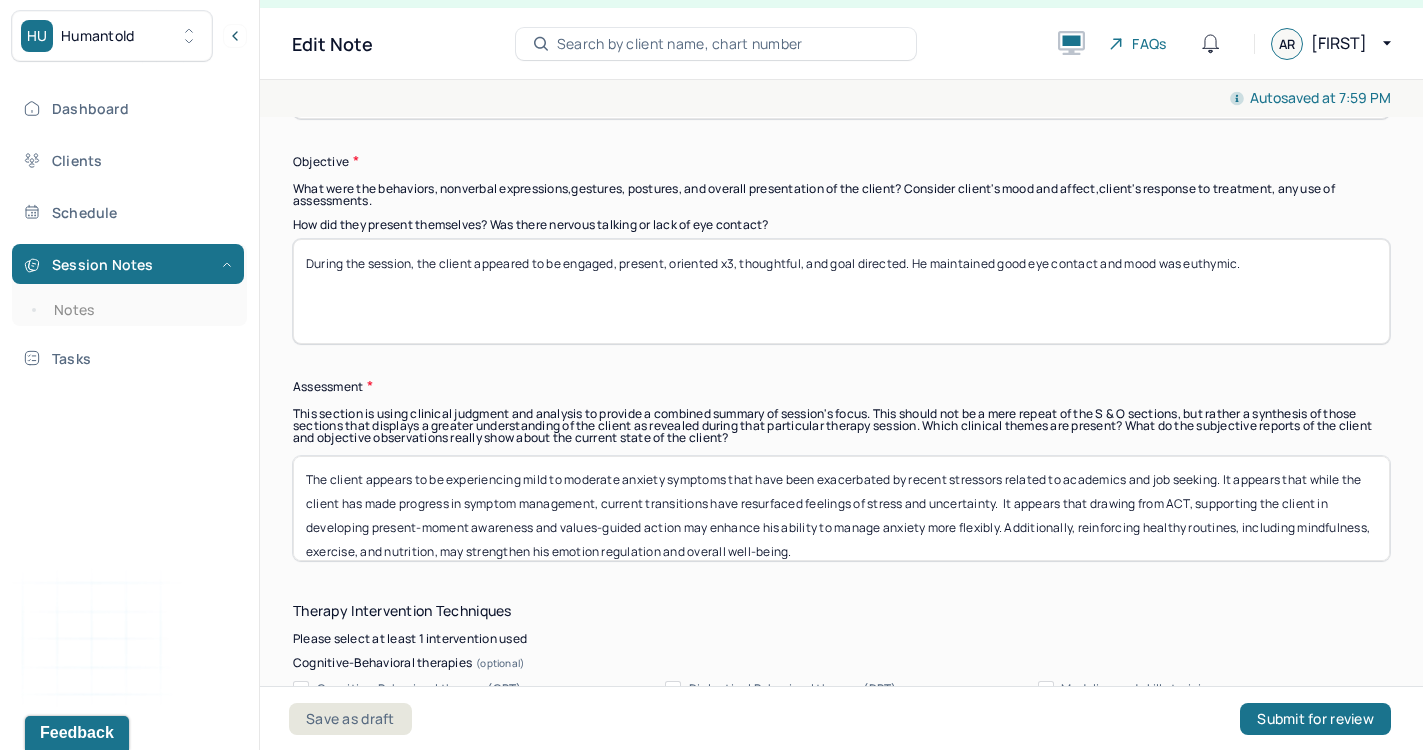 click on "The client appears to be experiencing mild to moderate anxiety symptoms that have been exacerbated by recent stressors related to academics and job seeking. It appears that while the client has made progress in symptom management, current transitions have resurfaced feelings of stress and uncertainty. It appears that Drawing from ACT, supporting the client in developing present-moment awareness and values-guided action may enhance his ability to manage anxiety more flexibly. Additionally, reinforcing healthy routines, including mindfulness, exercise, and nutrition, may strengthen his emotion regulation and overall well-being." at bounding box center [841, 508] 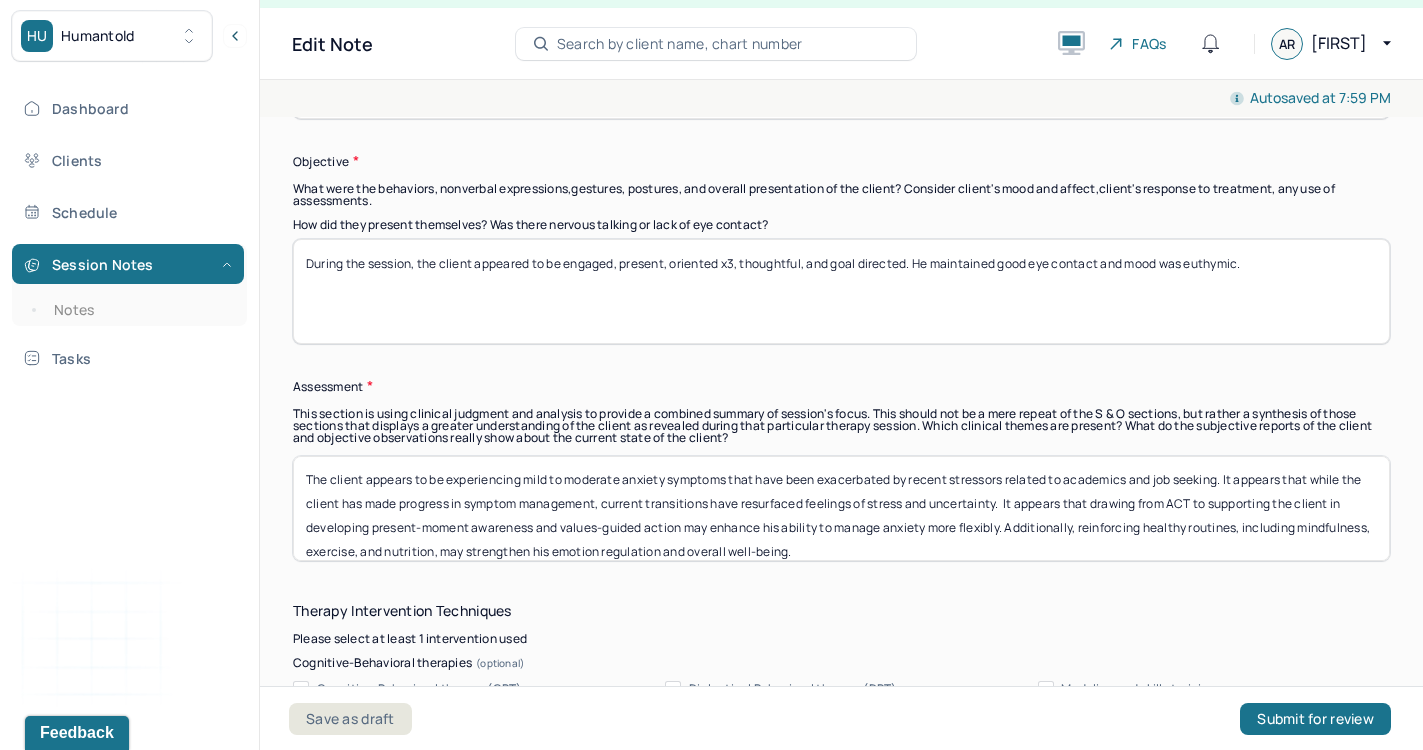 click on "The client appears to be experiencing mild to moderate anxiety symptoms that have been exacerbated by recent stressors related to academics and job seeking. It appears that while the client has made progress in symptom management, current transitions have resurfaced feelings of stress and uncertainty.  It appears that drawing from ACT to supporting the client in developing present-moment awareness and values-guided action may enhance his ability to manage anxiety more flexibly. Additionally, reinforcing healthy routines, including mindfulness, exercise, and nutrition, may strengthen his emotion regulation and overall well-being." at bounding box center (841, 508) 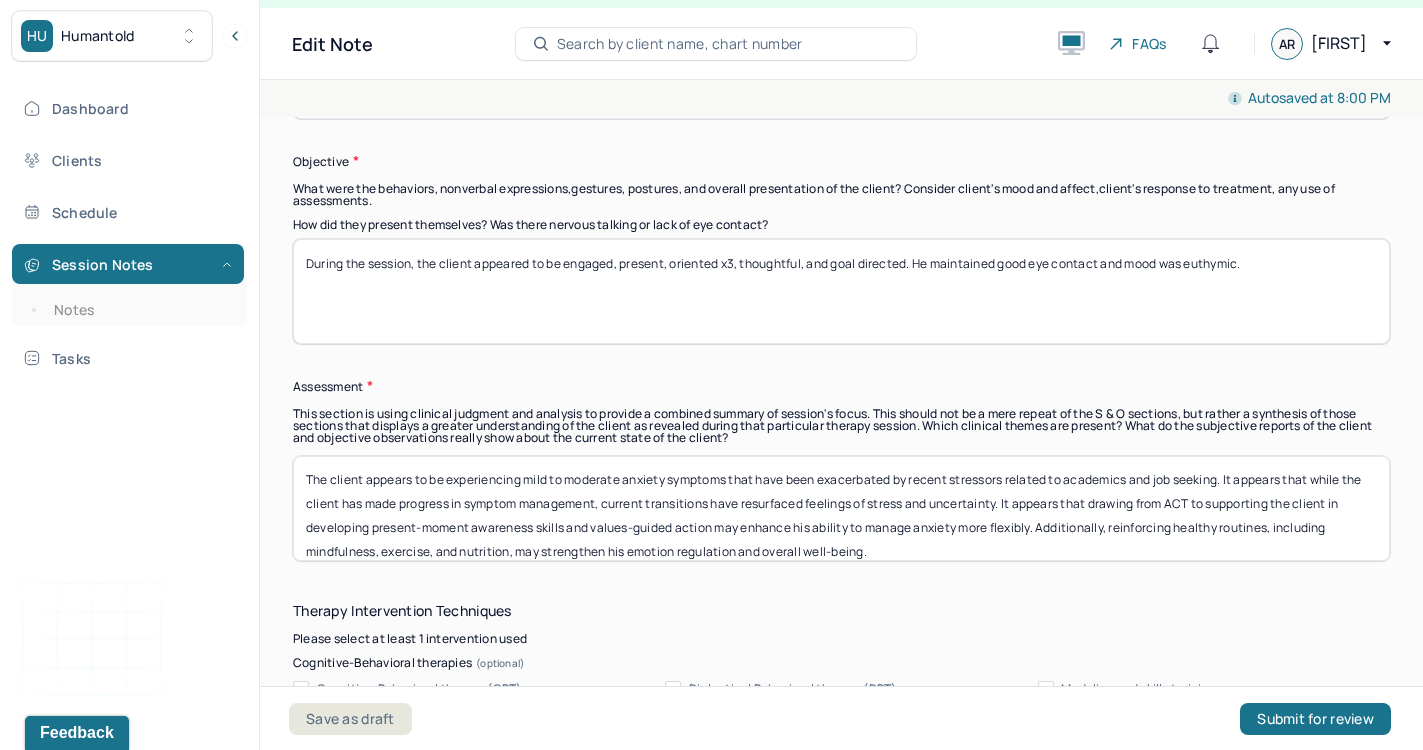 click on "The client appears to be experiencing mild to moderate anxiety symptoms that have been exacerbated by recent stressors related to academics and job seeking. It appears that while the client has made progress in symptom management, current transitions have resurfaced feelings of stress and uncertainty. It appears that drawing from ACT to supporting the client in developing present-moment awareness skills and values-guided action may enhance his ability to manage anxiety more flexibly. Additionally, reinforcing healthy routines, including mindfulness, exercise, and nutrition, may strengthen his emotion regulation and overall well-being." at bounding box center [841, 508] 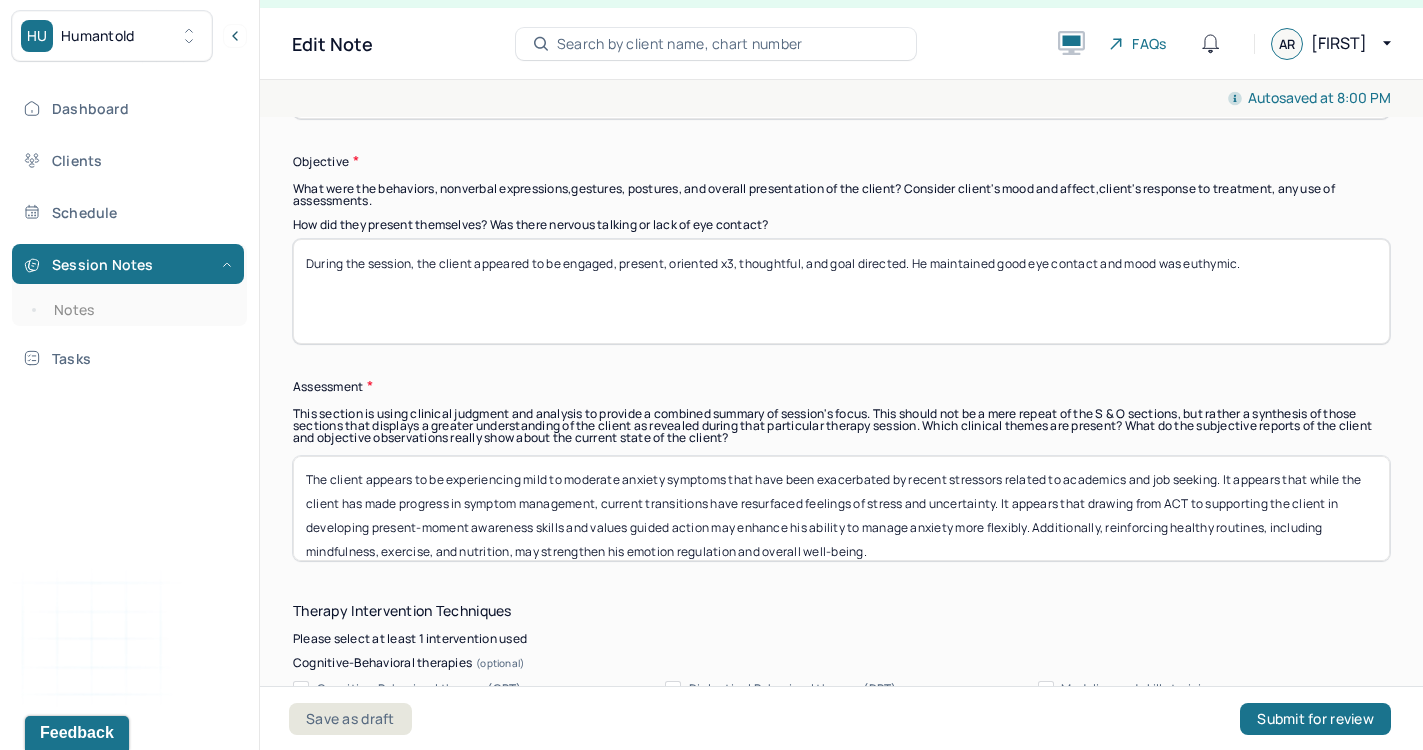click on "The client appears to be experiencing mild to moderate anxiety symptoms that have been exacerbated by recent stressors related to academics and job seeking. It appears that while the client has made progress in symptom management, current transitions have resurfaced feelings of stress and uncertainty. It appears that drawing from ACT to supporting the client in developing present-moment awareness skills and values-guided action may enhance his ability to manage anxiety more flexibly. Additionally, reinforcing healthy routines, including mindfulness, exercise, and nutrition, may strengthen his emotion regulation and overall well-being." at bounding box center [841, 508] 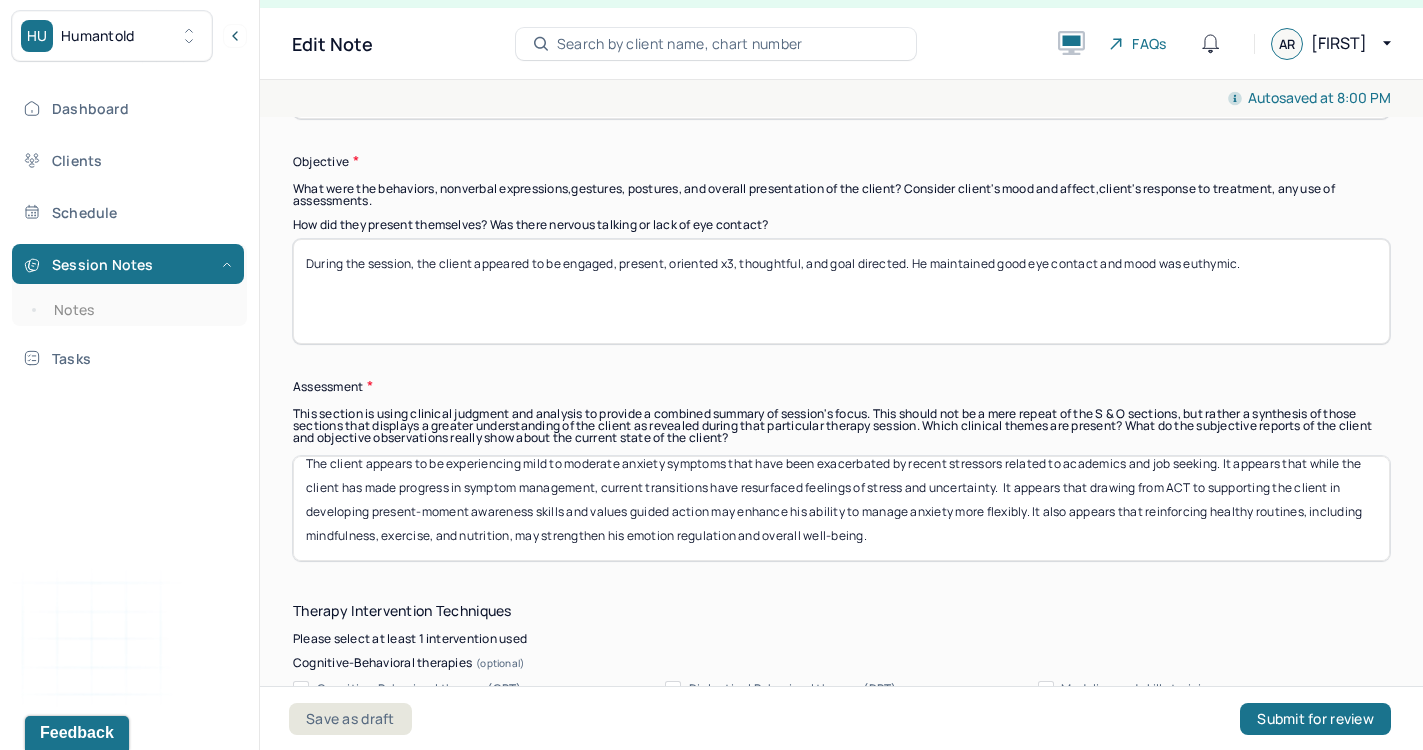 scroll, scrollTop: 16, scrollLeft: 0, axis: vertical 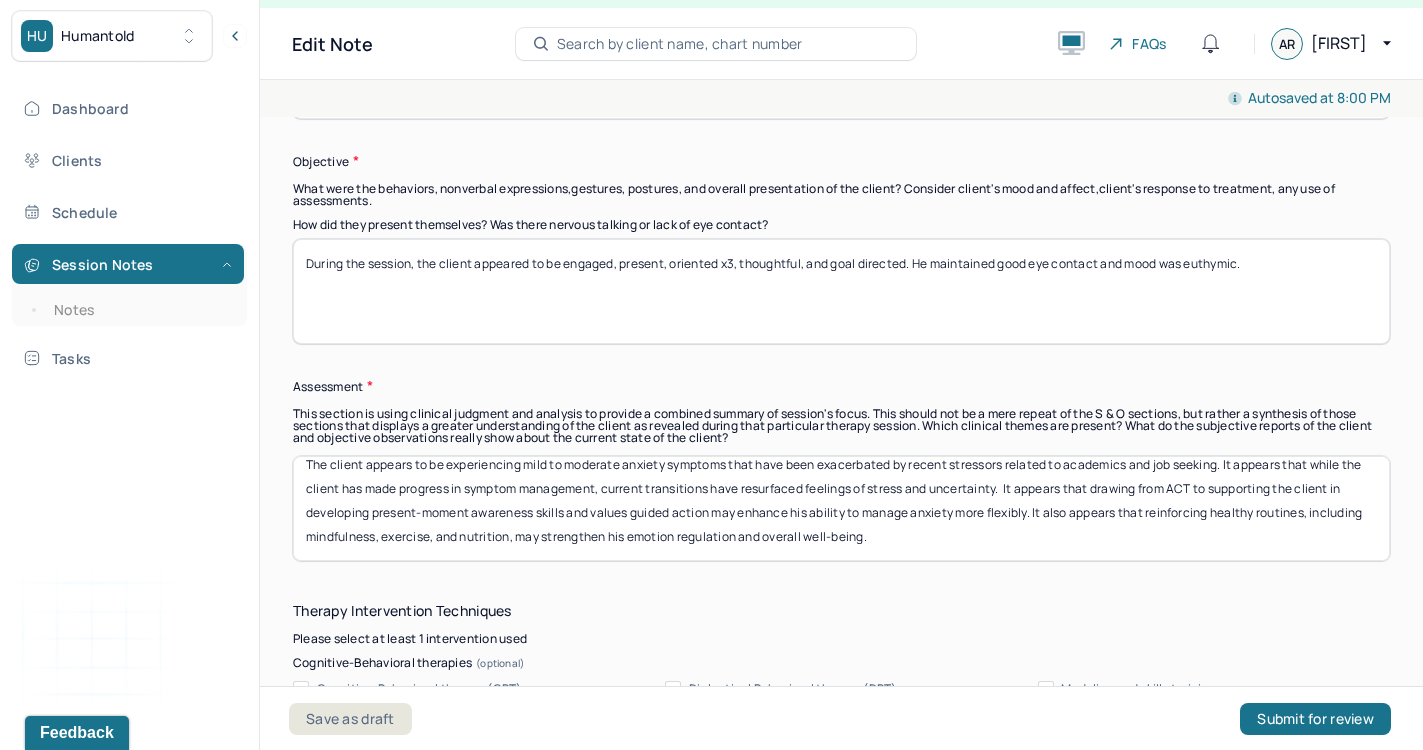 click on "The client appears to be experiencing mild to moderate anxiety symptoms that have been exacerbated by recent stressors related to academics and job seeking. It appears that while the client has made progress in symptom management, current transitions have resurfaced feelings of stress and uncertainty. It appears that drawing from ACT to supporting the client in developing present-moment awareness skills and values guided action may enhance his ability to manage anxiety more flexibly. Additionally, reinforcing healthy routines, including mindfulness, exercise, and nutrition, may strengthen his emotion regulation and overall well-being." at bounding box center [841, 508] 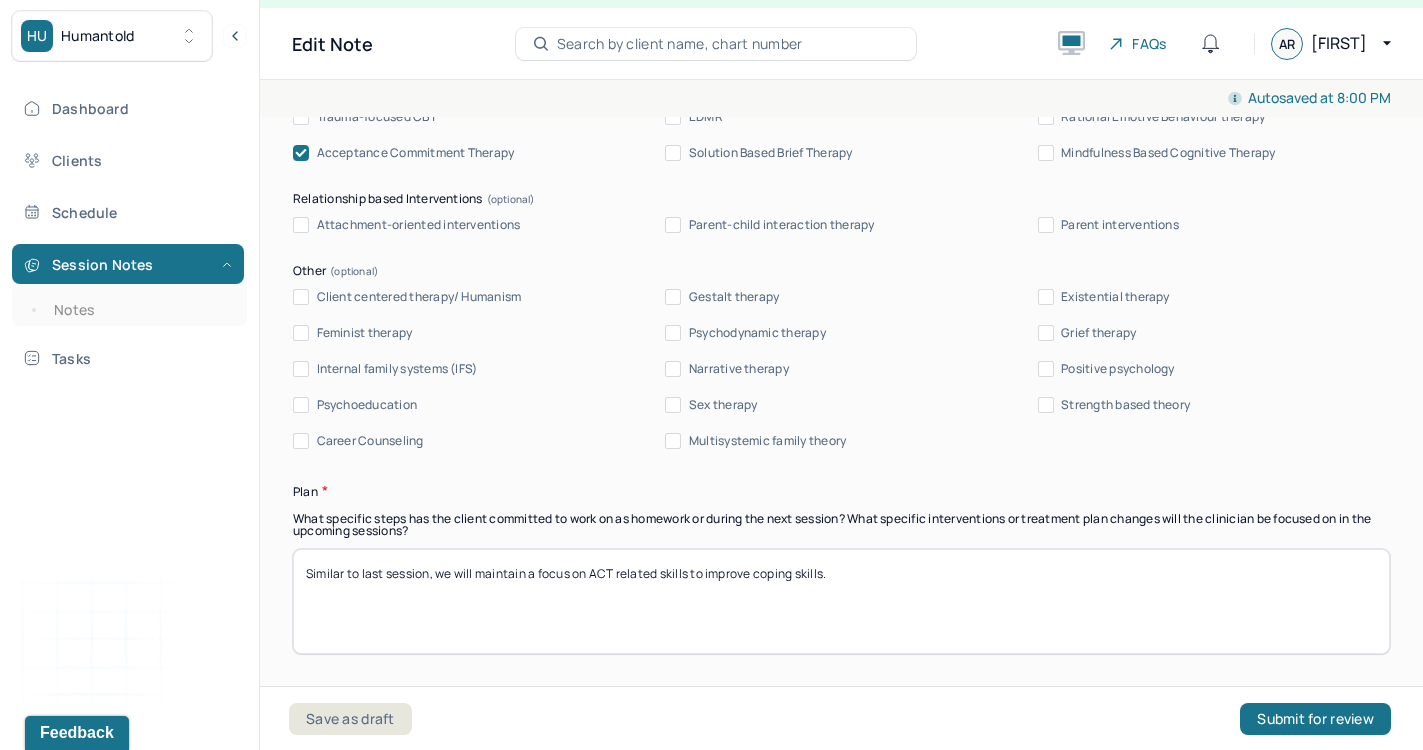 scroll, scrollTop: 2170, scrollLeft: 0, axis: vertical 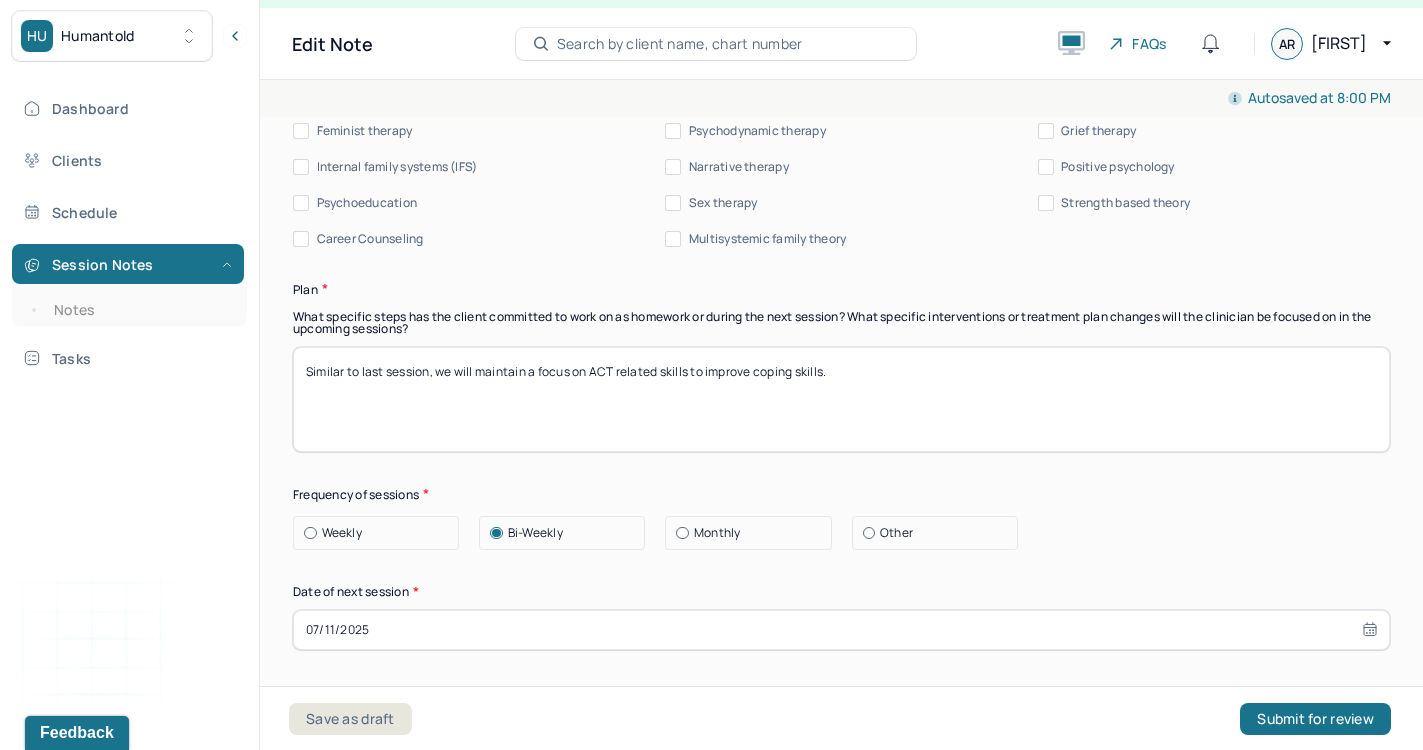type on "The client appears to be experiencing mild to moderate anxiety symptoms that have been exacerbated by recent stressors related to academics and job seeking. It appears that while the client has made progress in symptom management, current transitions have resurfaced feelings of stress and uncertainty.  It appears that drawing from ACT to supporting the client in developing present-moment awareness skills and values guided action may enhance his ability to manage anxiety more flexibly. It also appears that reinforcing healthy routines, including mindfulness, exercise, and nutrition, may strengthen his emotion regulation and overall well-being." 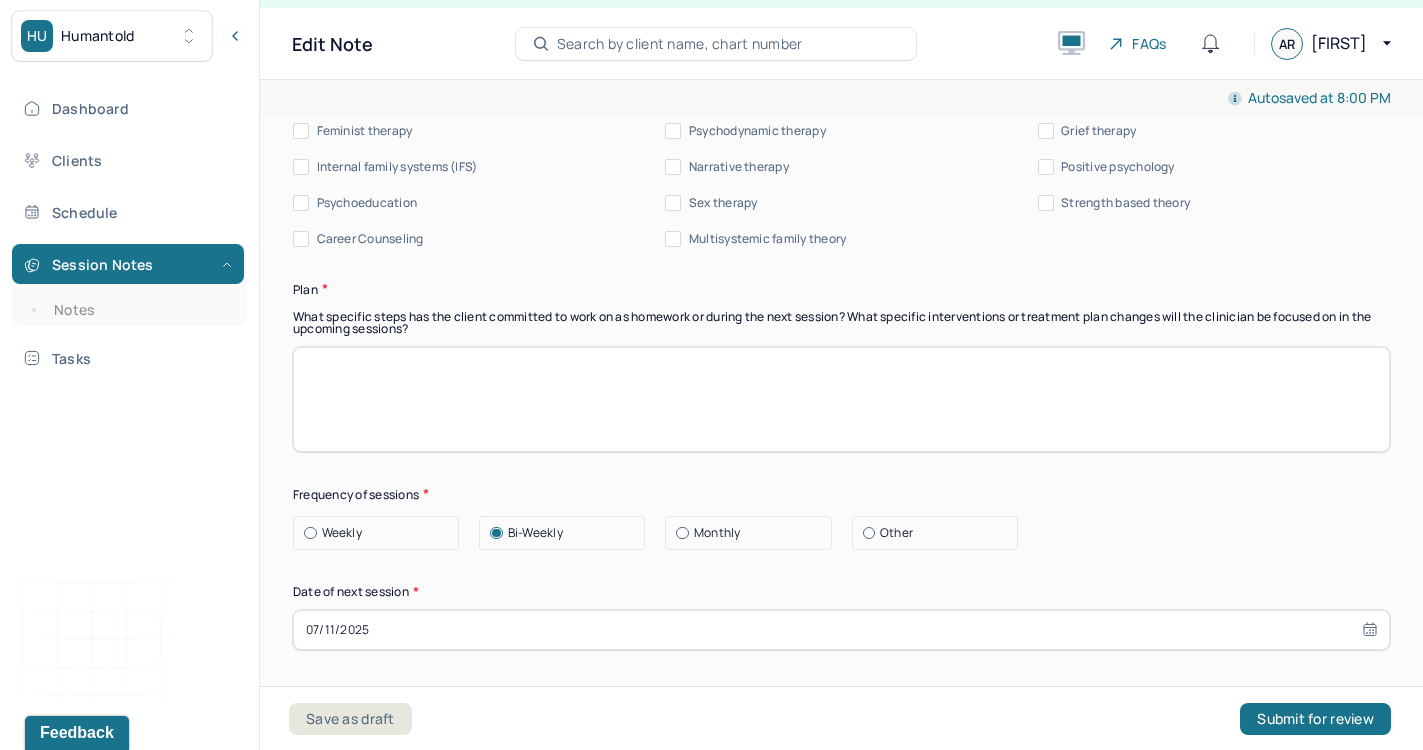 paste on "Continue to support client in identifying and practicing mindfulness-based coping strategies and reinforce the implementation of daily routines that promote emotional and physical wellness. Explore ACT-informed techniques to support psychological flexibility and align behaviors with personal values." 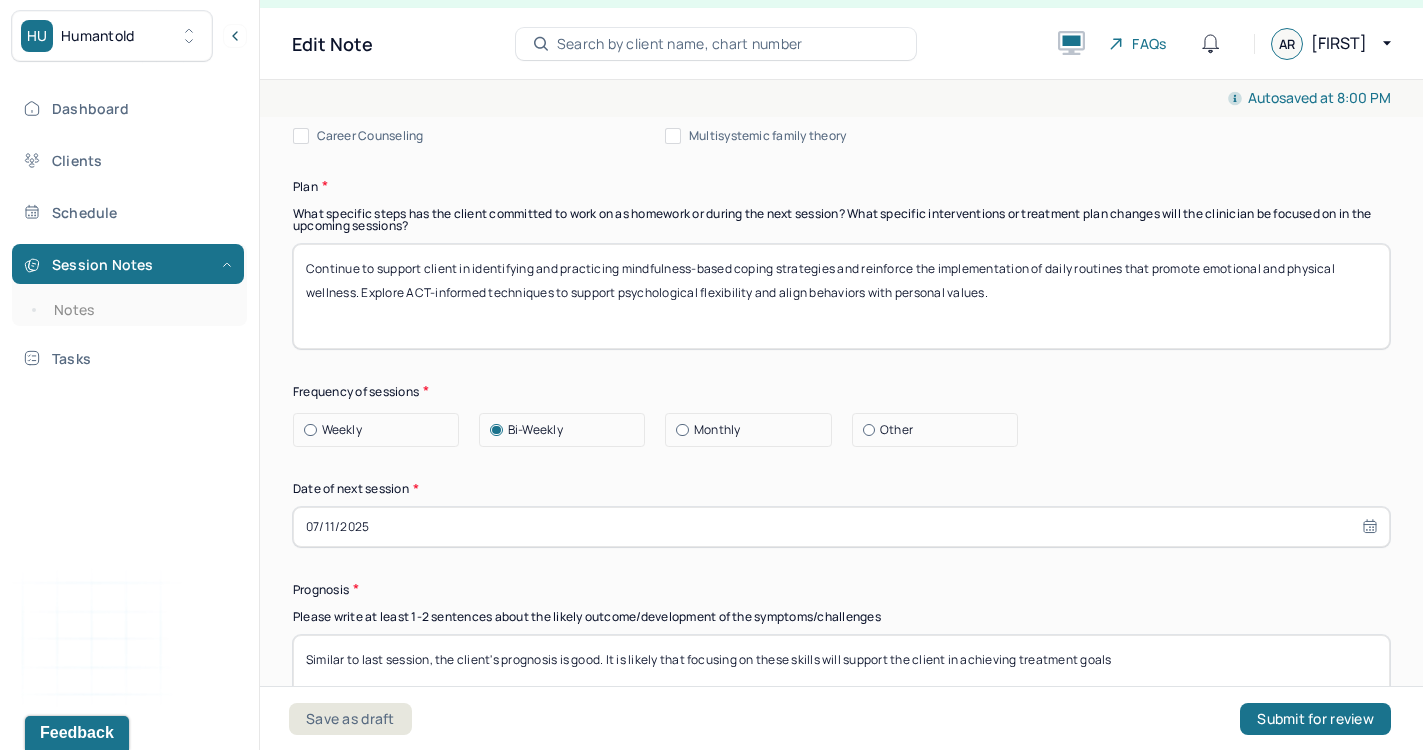scroll, scrollTop: 2274, scrollLeft: 0, axis: vertical 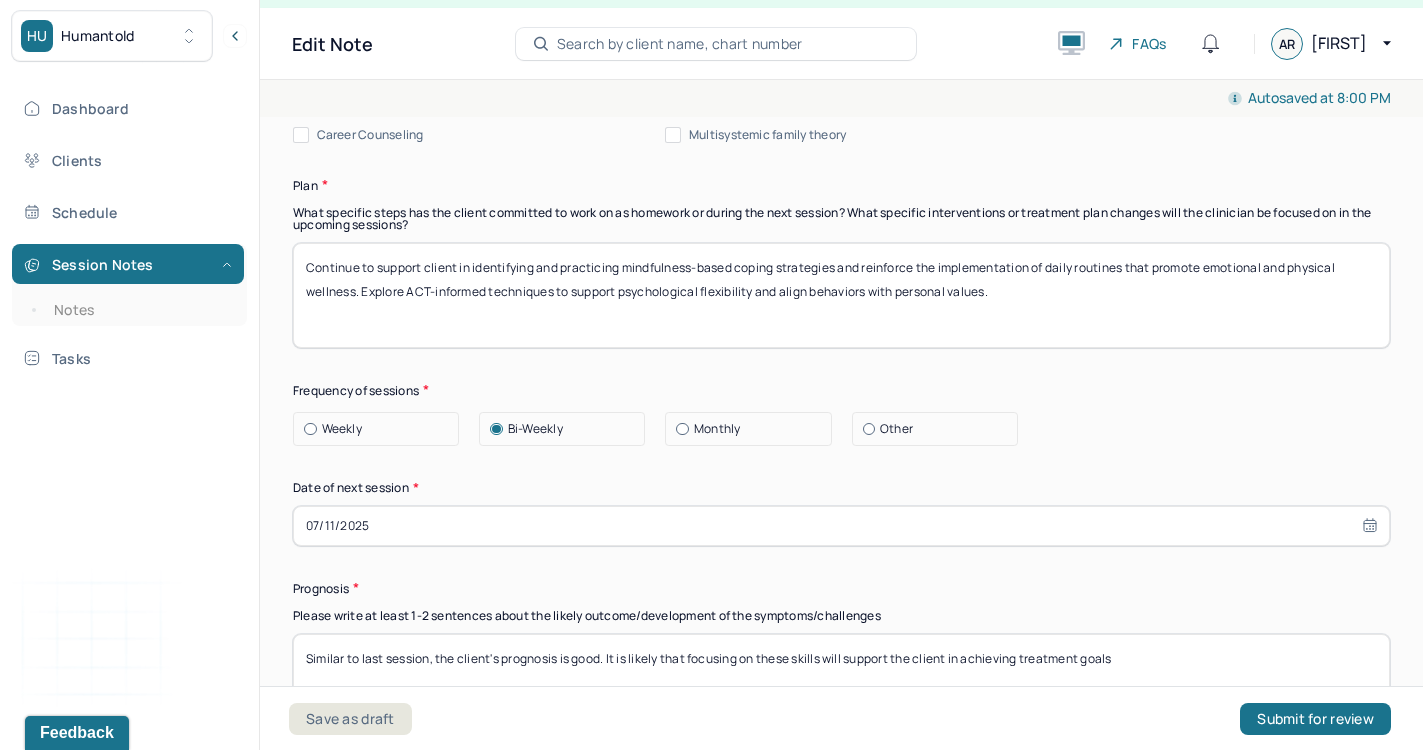 type on "Continue to support client in identifying and practicing mindfulness-based coping strategies and reinforce the implementation of daily routines that promote emotional and physical wellness. Explore ACT-informed techniques to support psychological flexibility and align behaviors with personal values." 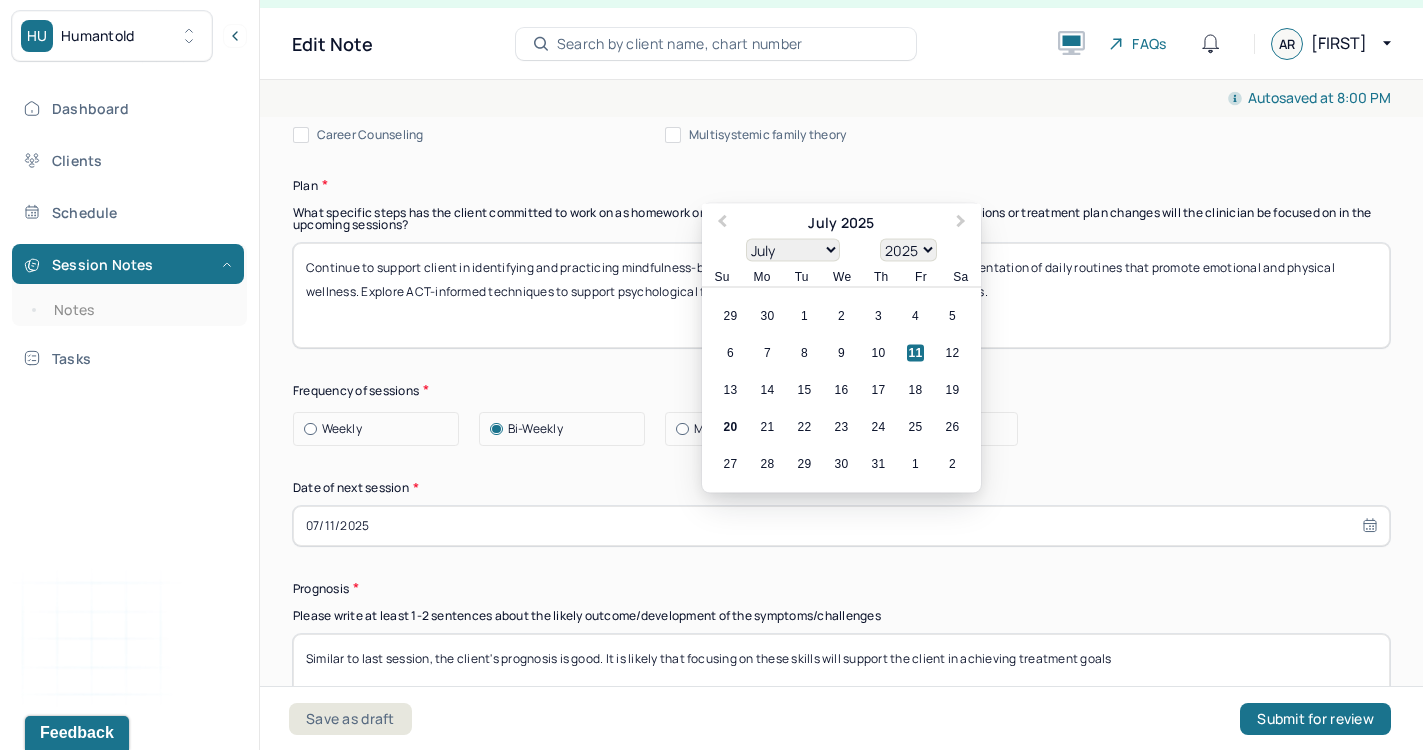 select on "7" 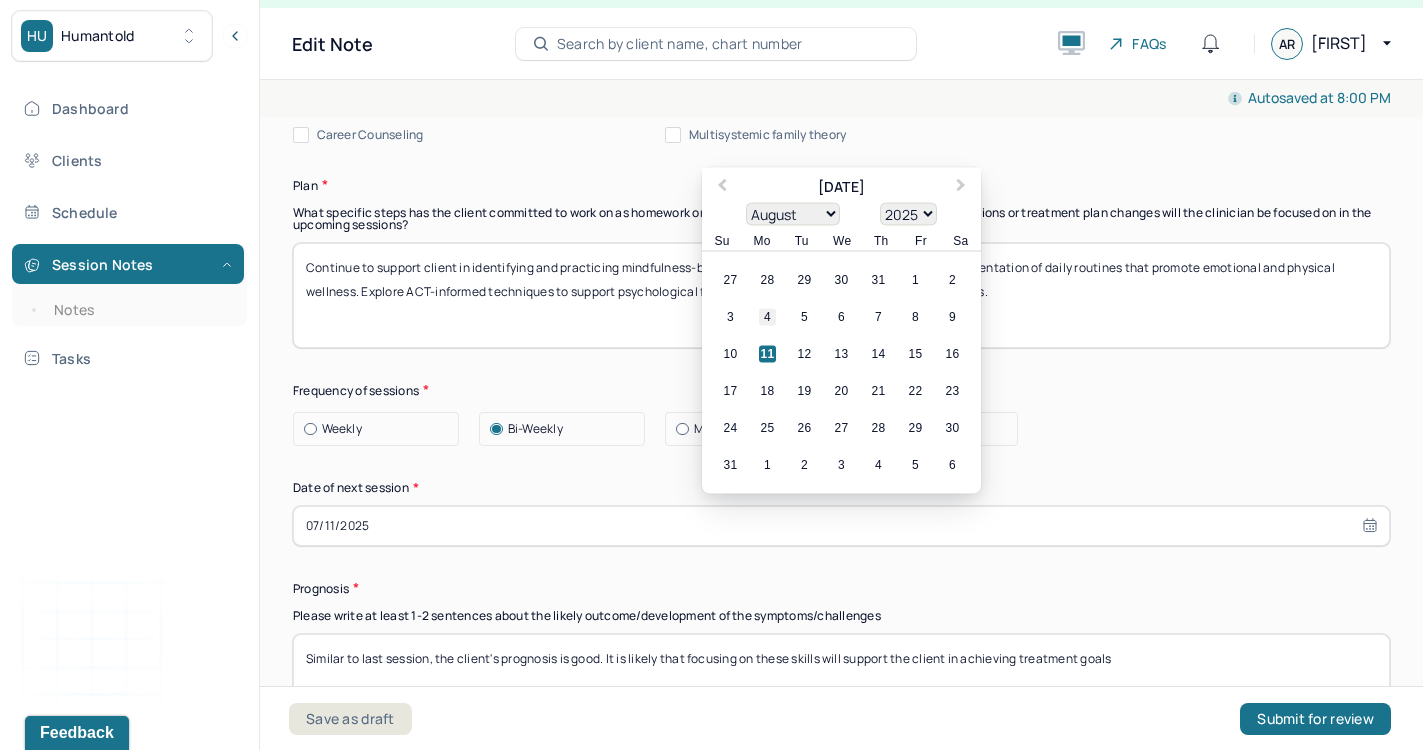 click on "4" at bounding box center [767, 316] 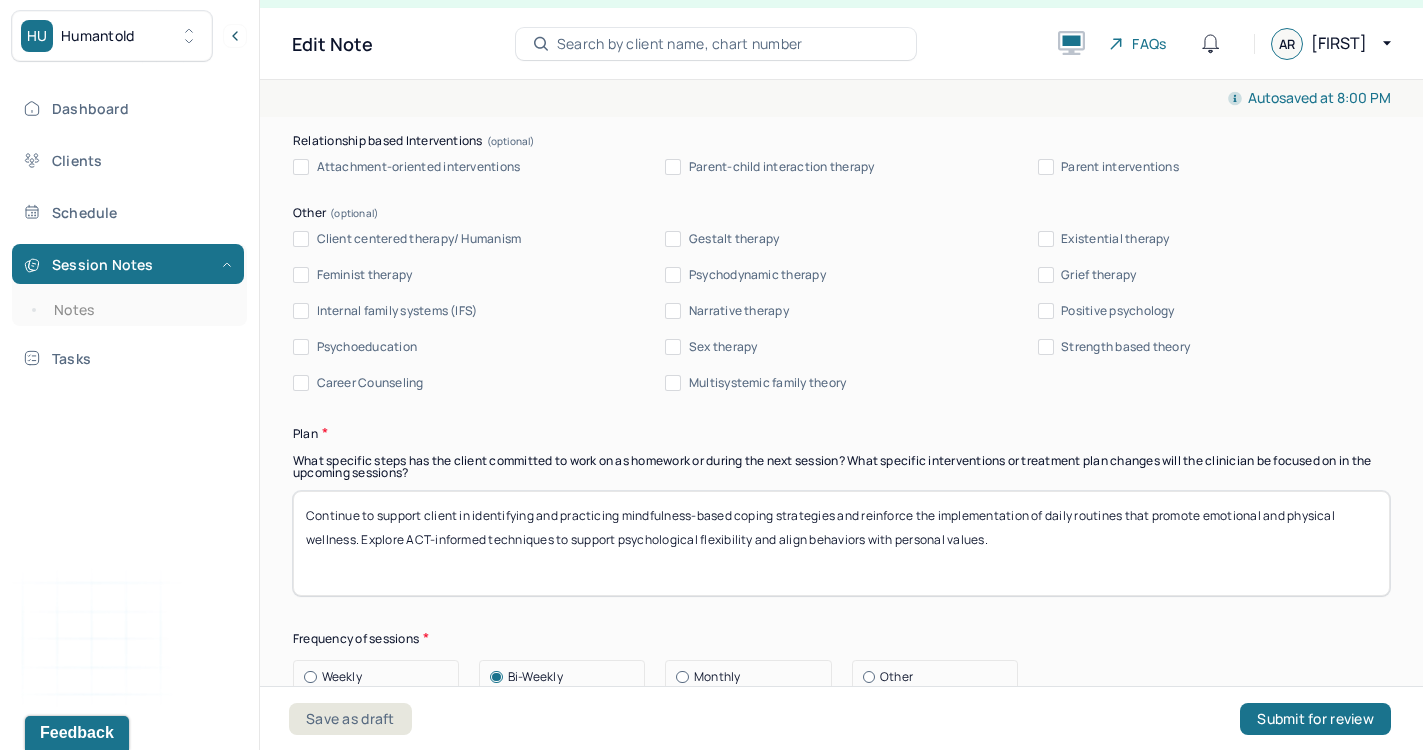 scroll, scrollTop: 2367, scrollLeft: 0, axis: vertical 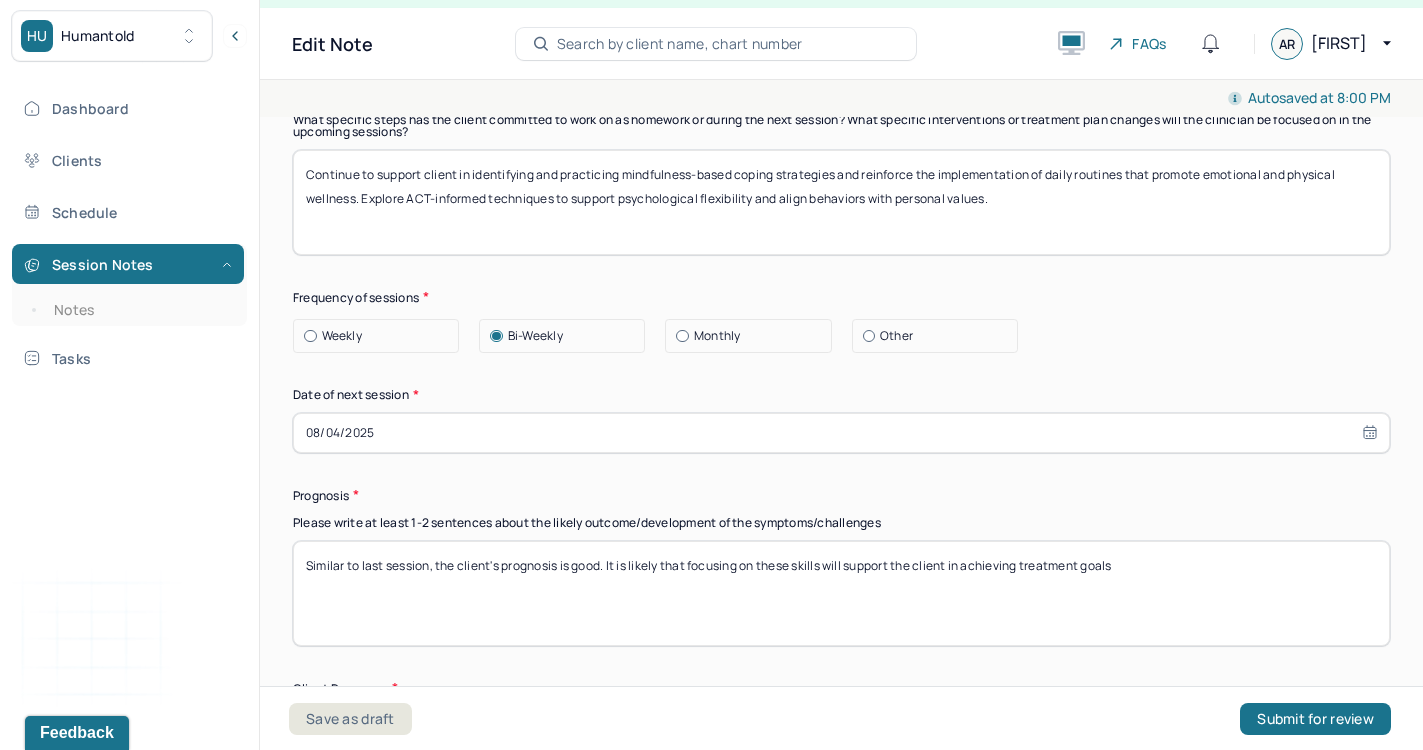 click on "Similar to last session, the client's prognosis is good. It is likely that focusing on these skills will support the client in achieving treatment goals" at bounding box center (841, 593) 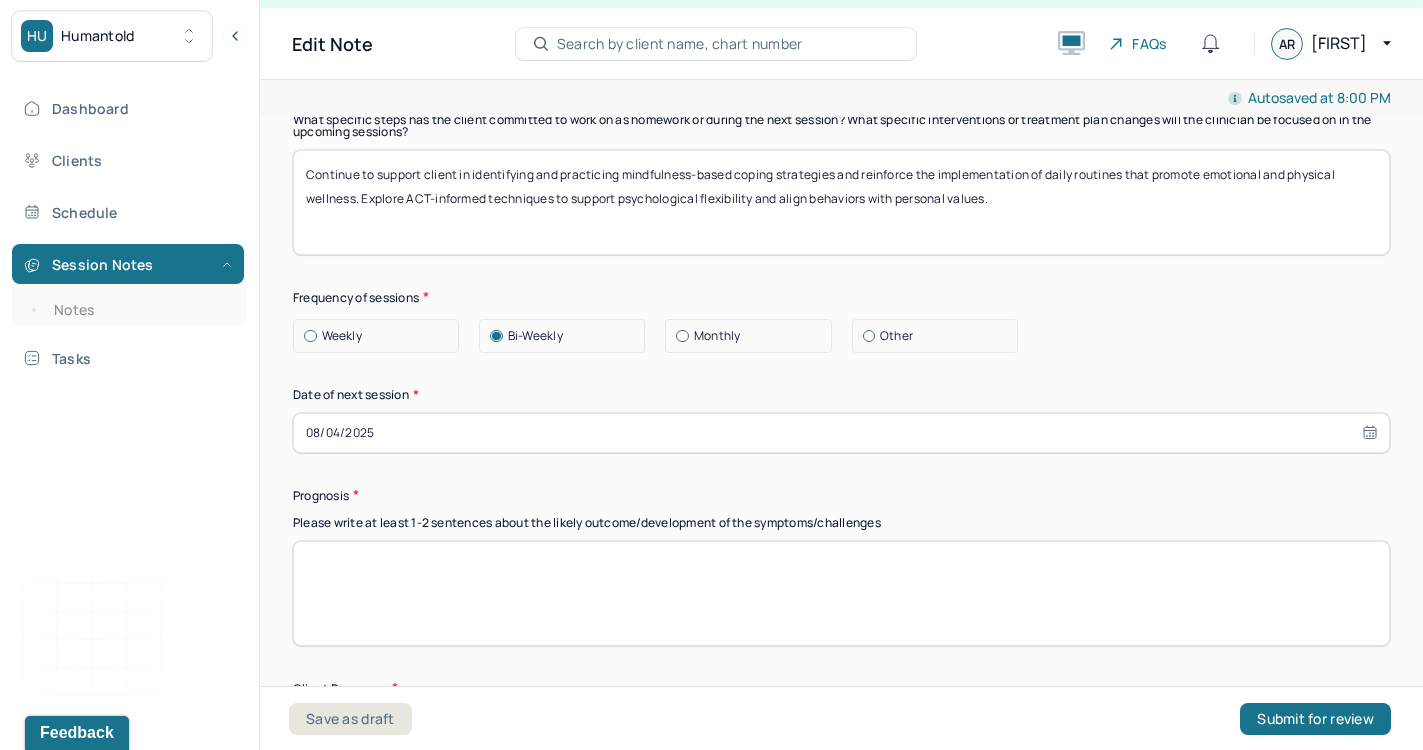 type on "Similar to last session, the client's prognosis is good. It is likely that focusing on these skills will support the client in achieving treatment goals" 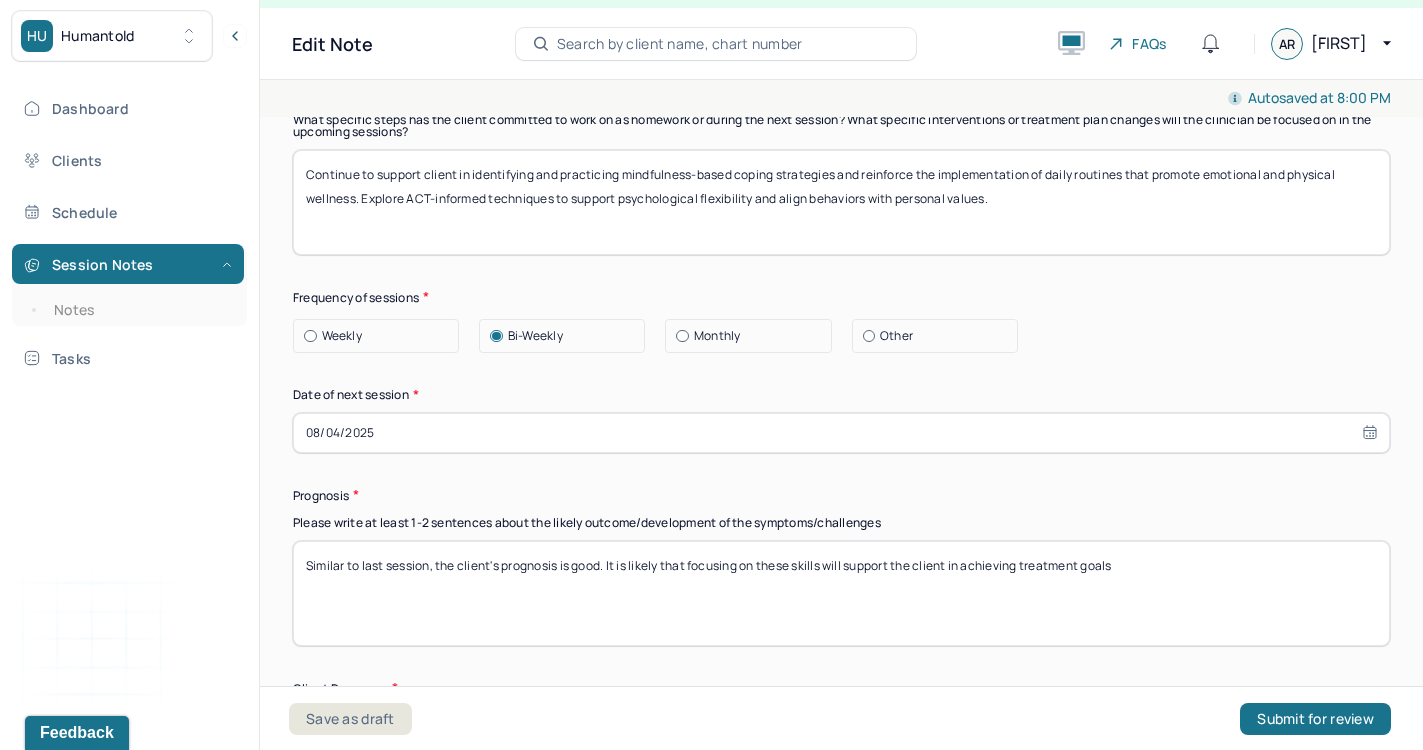 click on "Similar to last session, the client's prognosis is good. It is likely that focusing on these skills will support the client in achieving treatment goals" at bounding box center [841, 593] 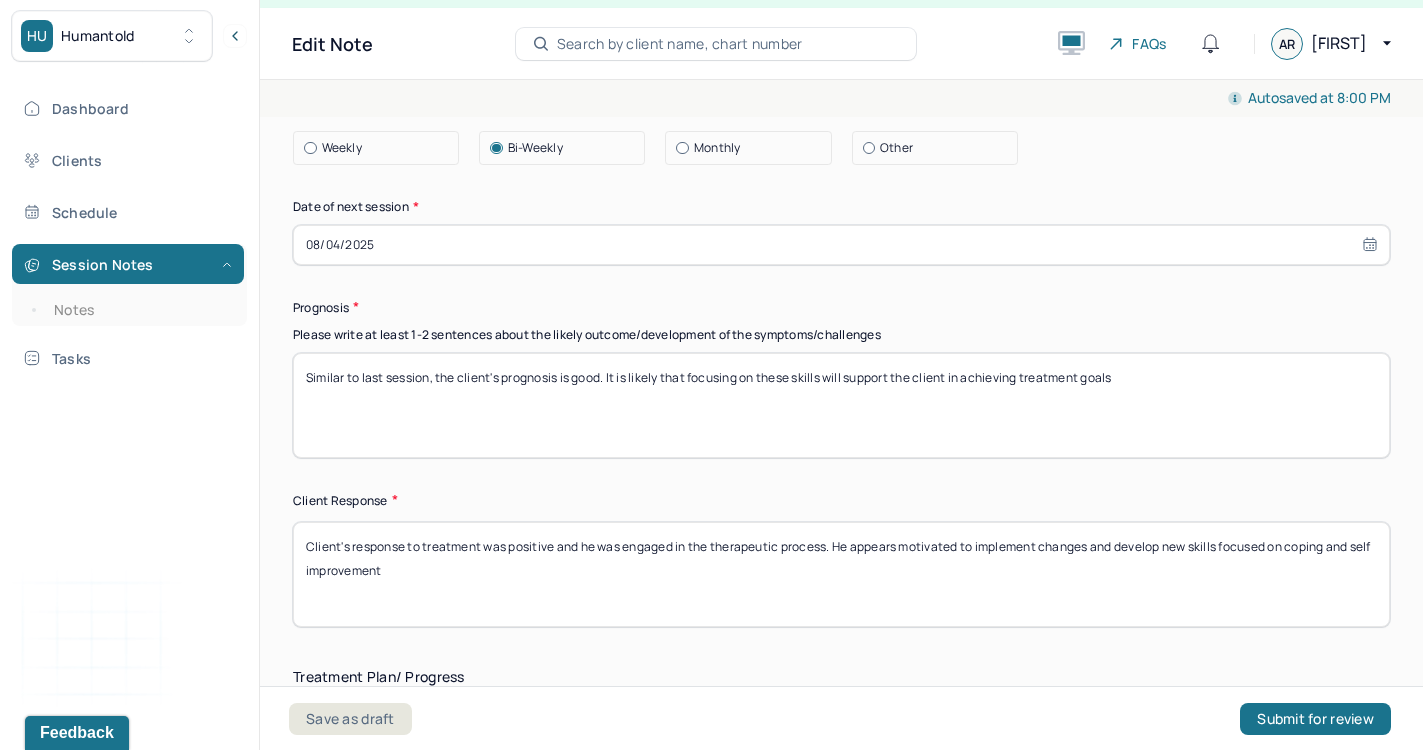 scroll, scrollTop: 2773, scrollLeft: 0, axis: vertical 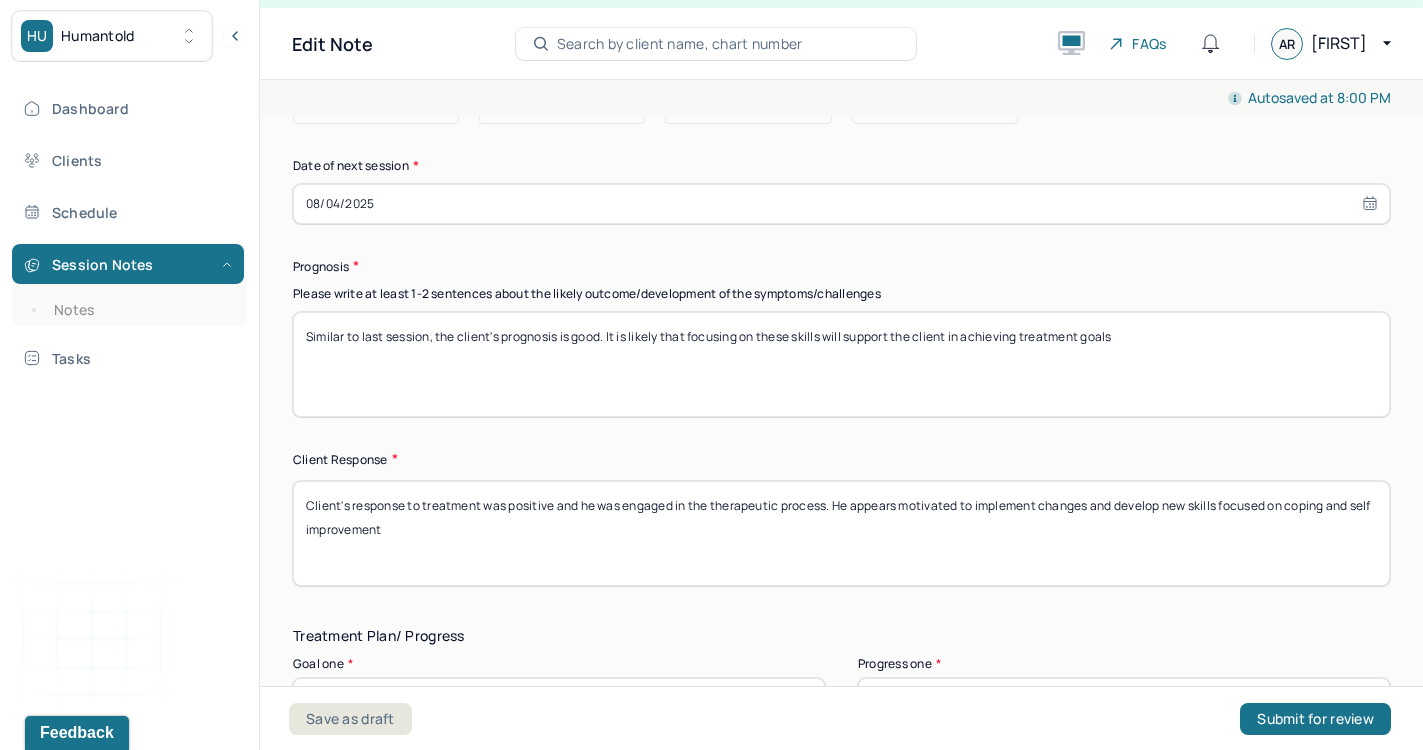 drag, startPoint x: 461, startPoint y: 535, endPoint x: 211, endPoint y: 482, distance: 255.55626 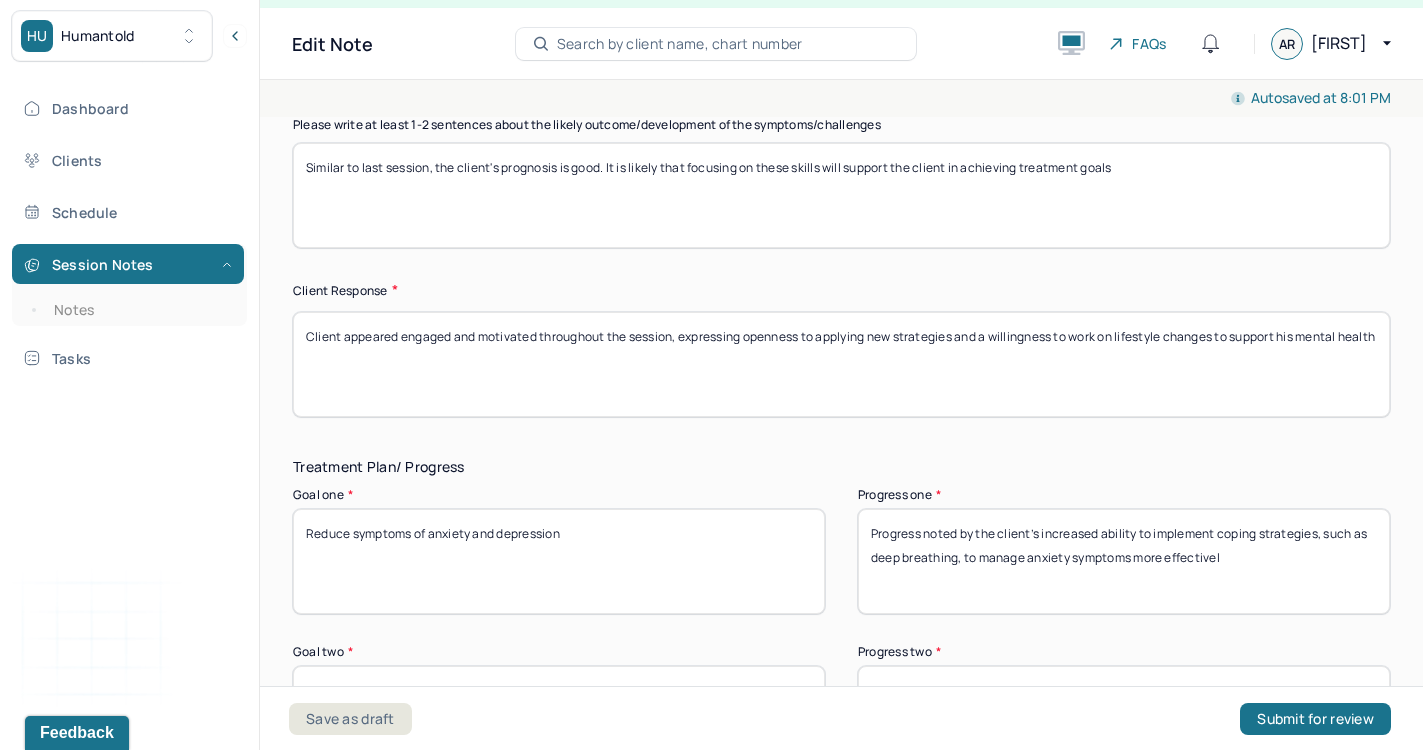 scroll, scrollTop: 3049, scrollLeft: 0, axis: vertical 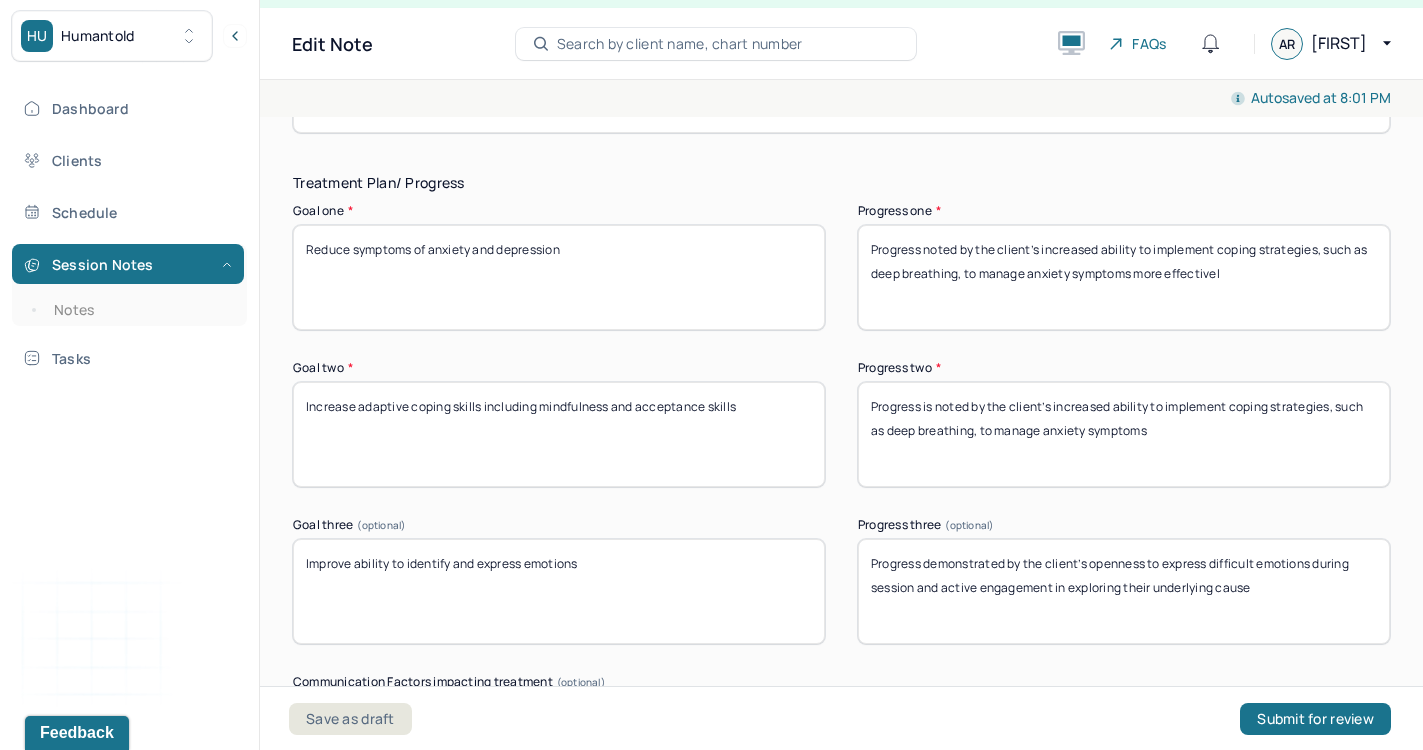 type on "Client appeared engaged and motivated throughout the session, expressing openness to applying new strategies and a willingness to work on lifestyle changes to support his mental health" 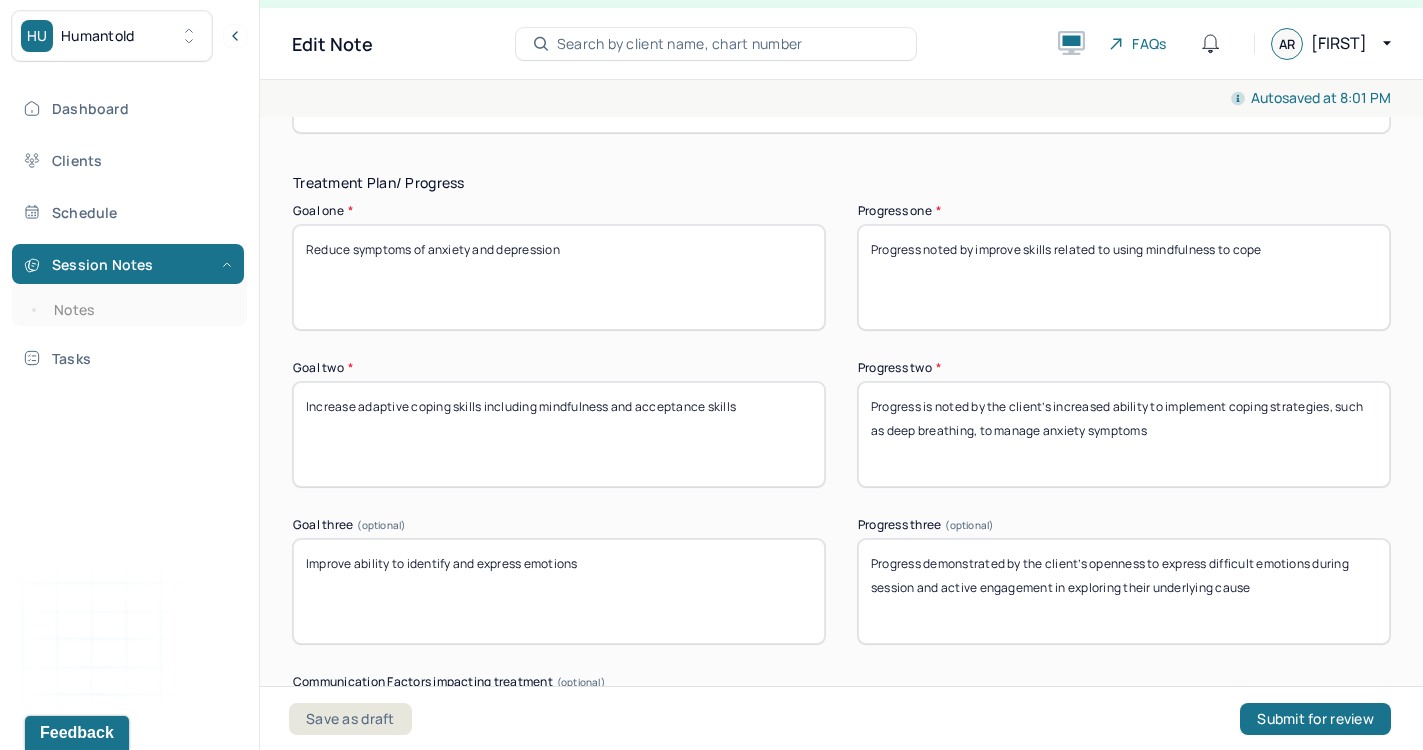 type on "Progress noted by improve skills related to using mindfulness to cope" 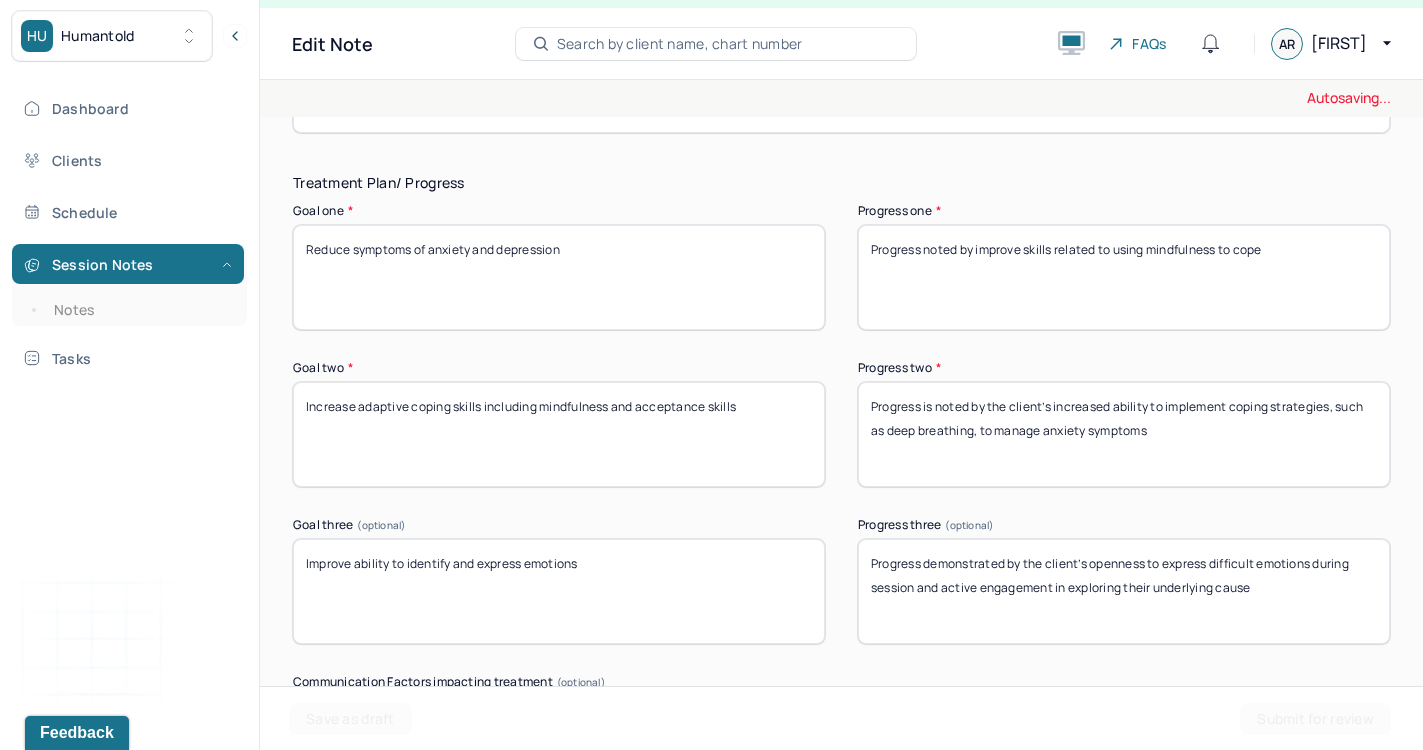click on "Progress is noted by the client’s increased ability to implement coping strategies, such as deep breathing, to manage anxiety symptoms" at bounding box center (1124, 434) 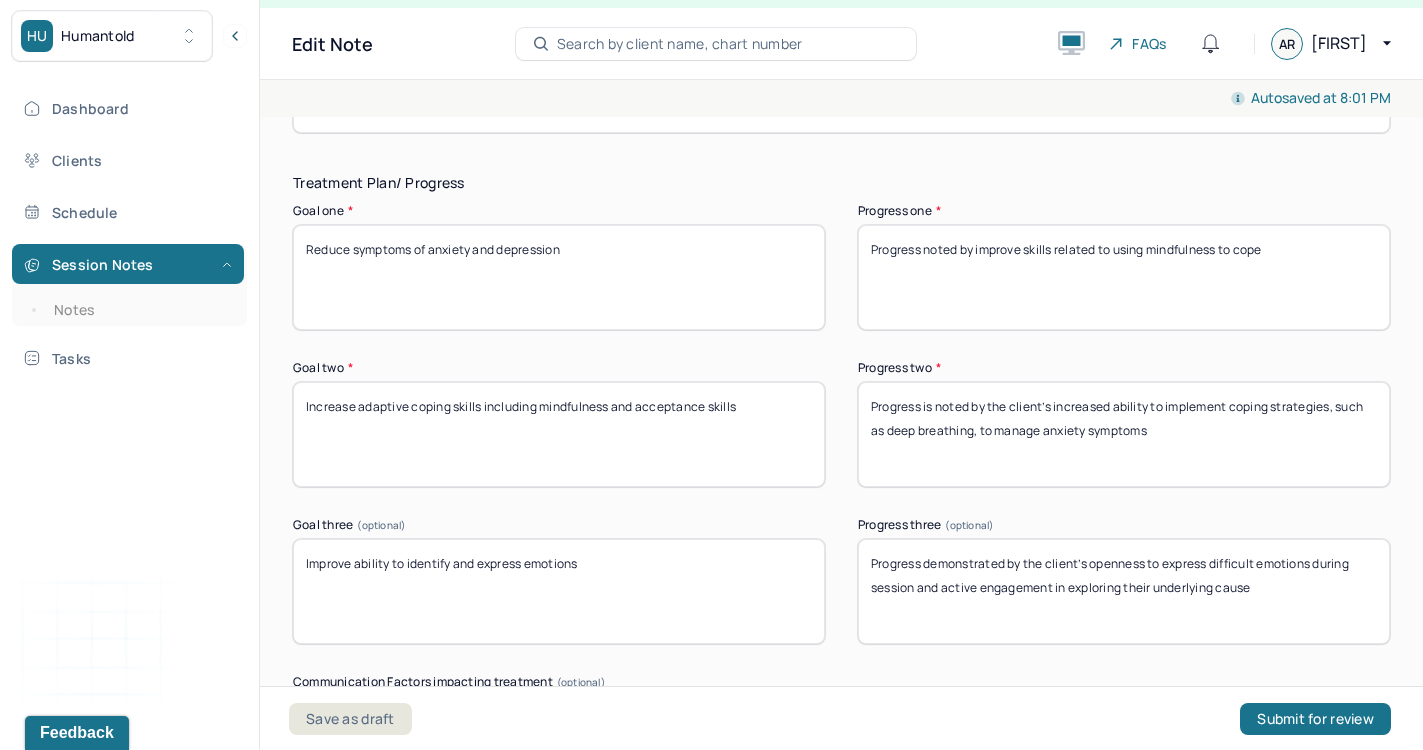 click on "Progress is noted by the client’s increased ability to implement coping strategies, such as deep breathing, to manage anxiety symptoms" at bounding box center [1124, 434] 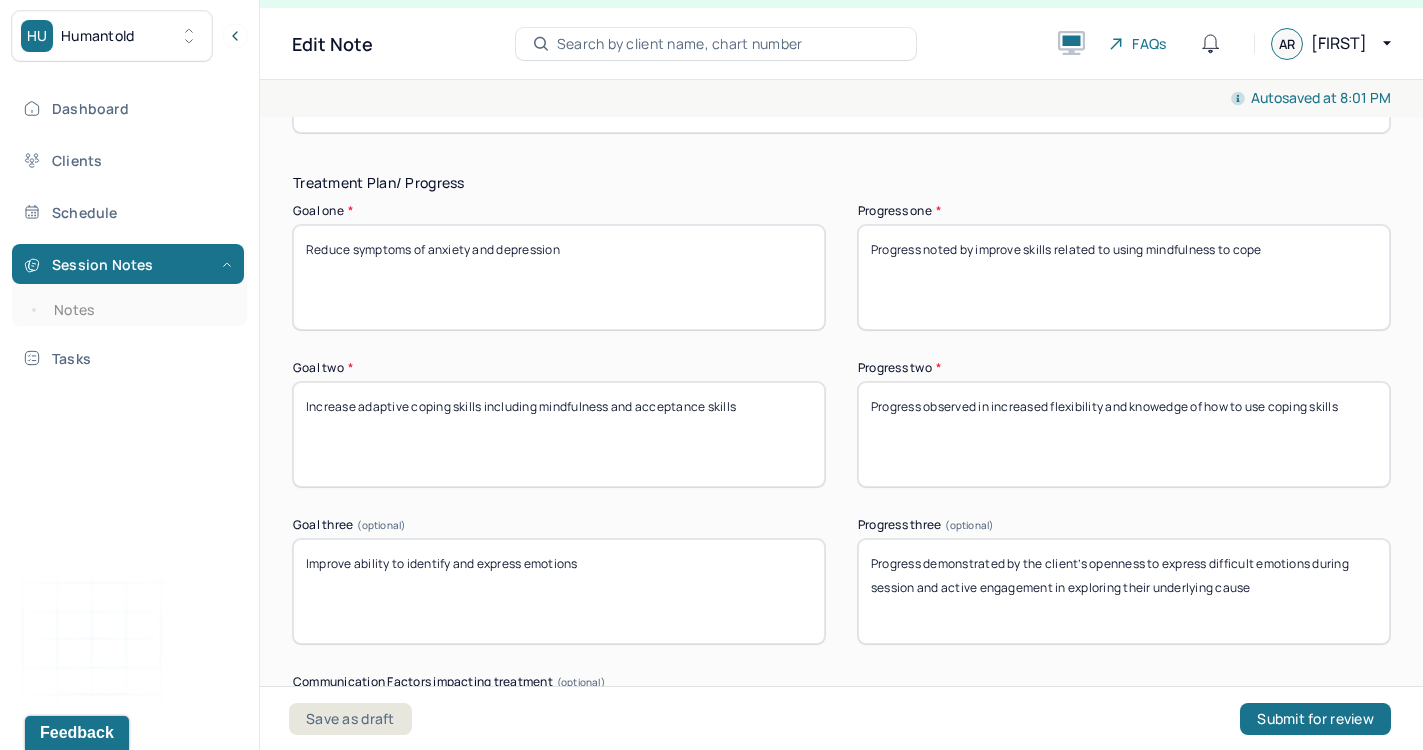 type on "Progress observed in increased flexibility and knowedge of how to use coping skills" 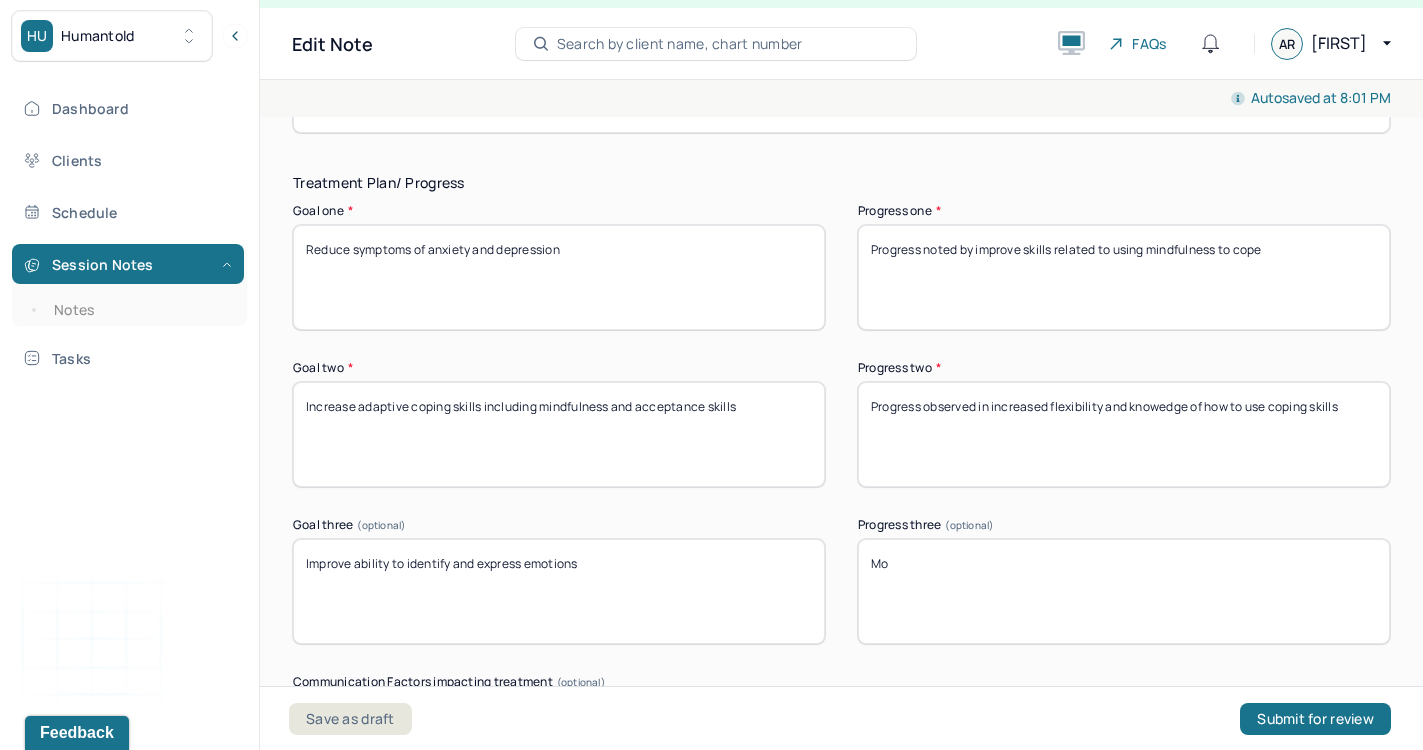 type on "M" 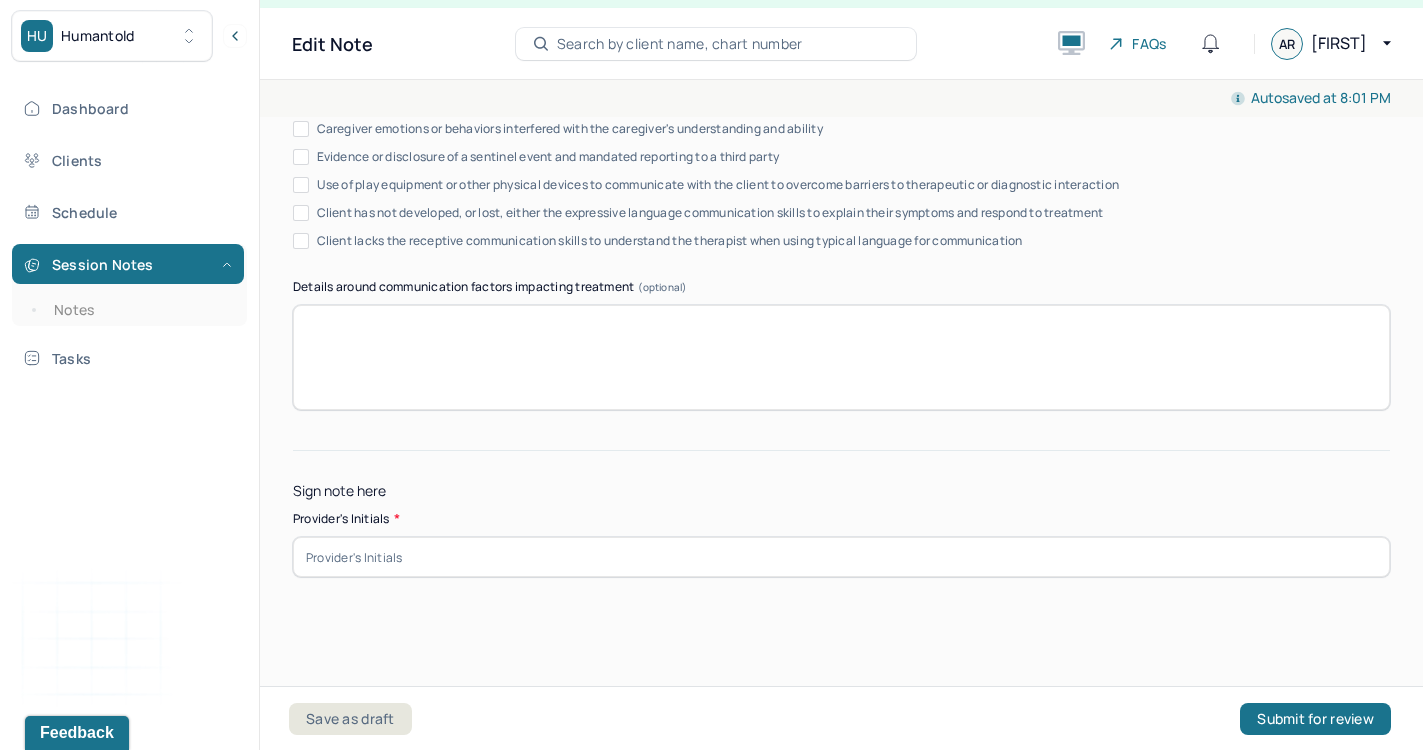 scroll, scrollTop: 3655, scrollLeft: 0, axis: vertical 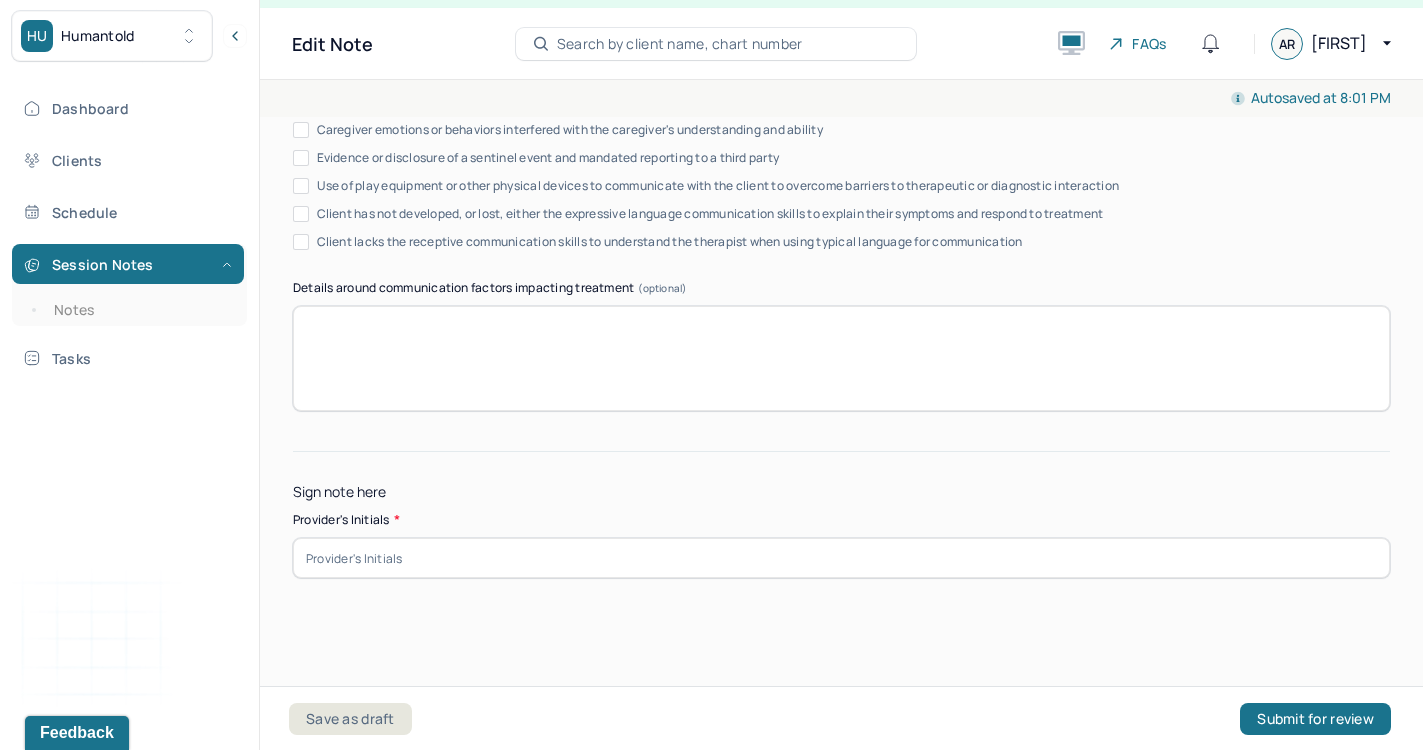 type on "Increased ability to express and identify emotions with intention" 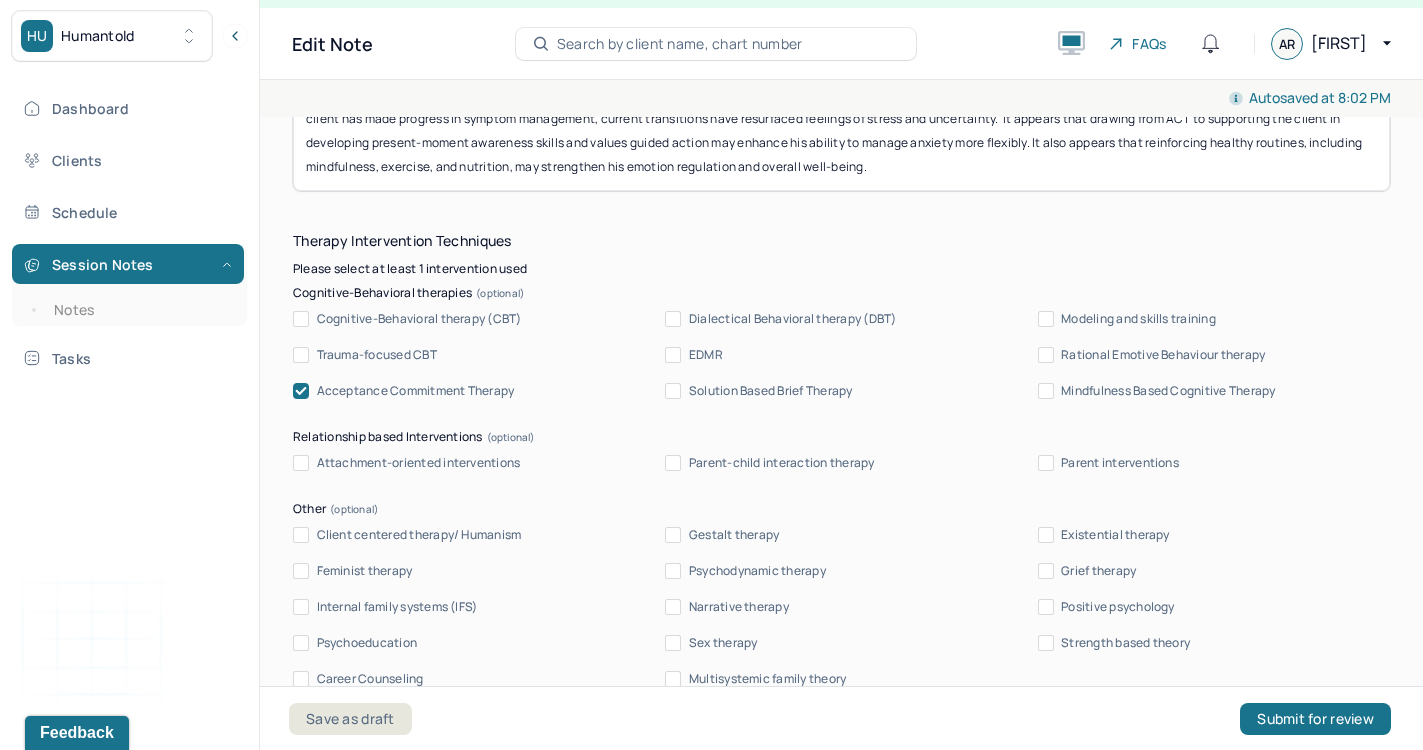 scroll, scrollTop: 1375, scrollLeft: 0, axis: vertical 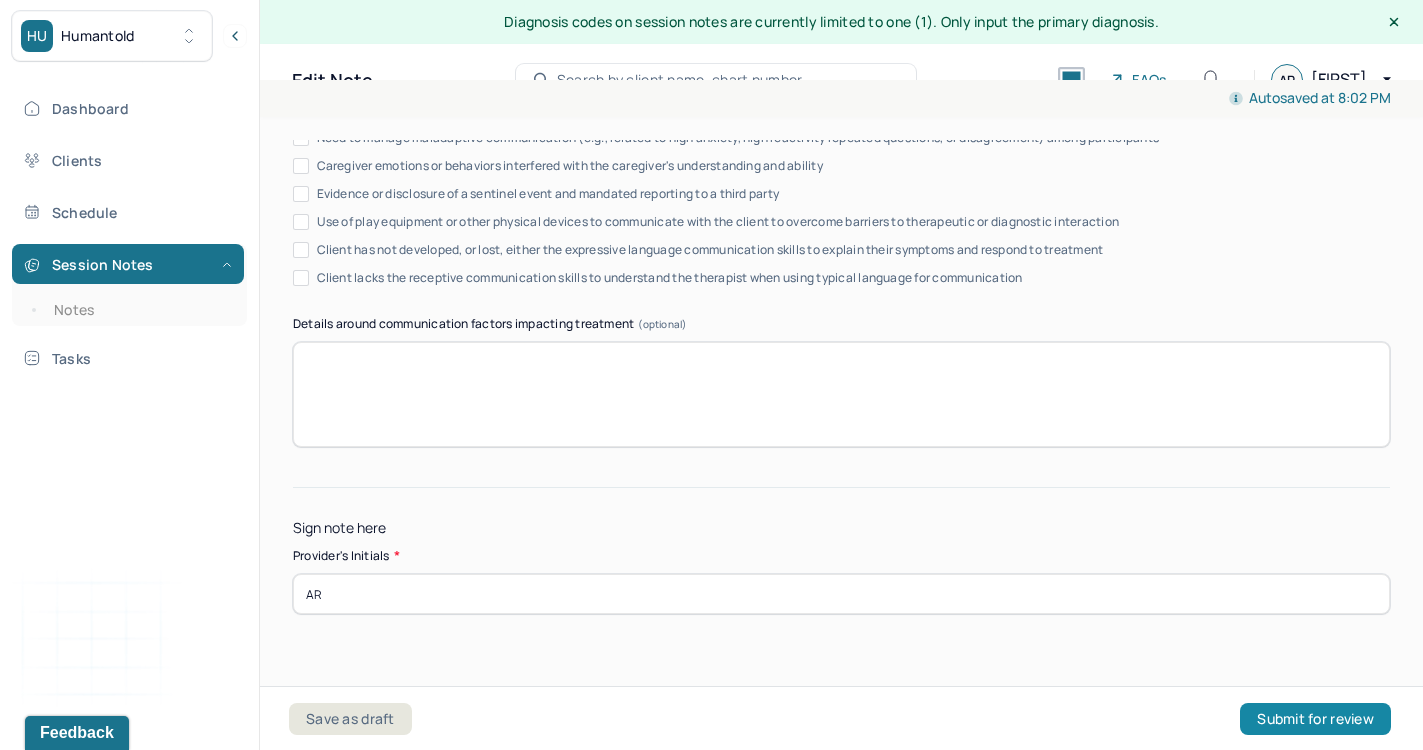 type on "AR" 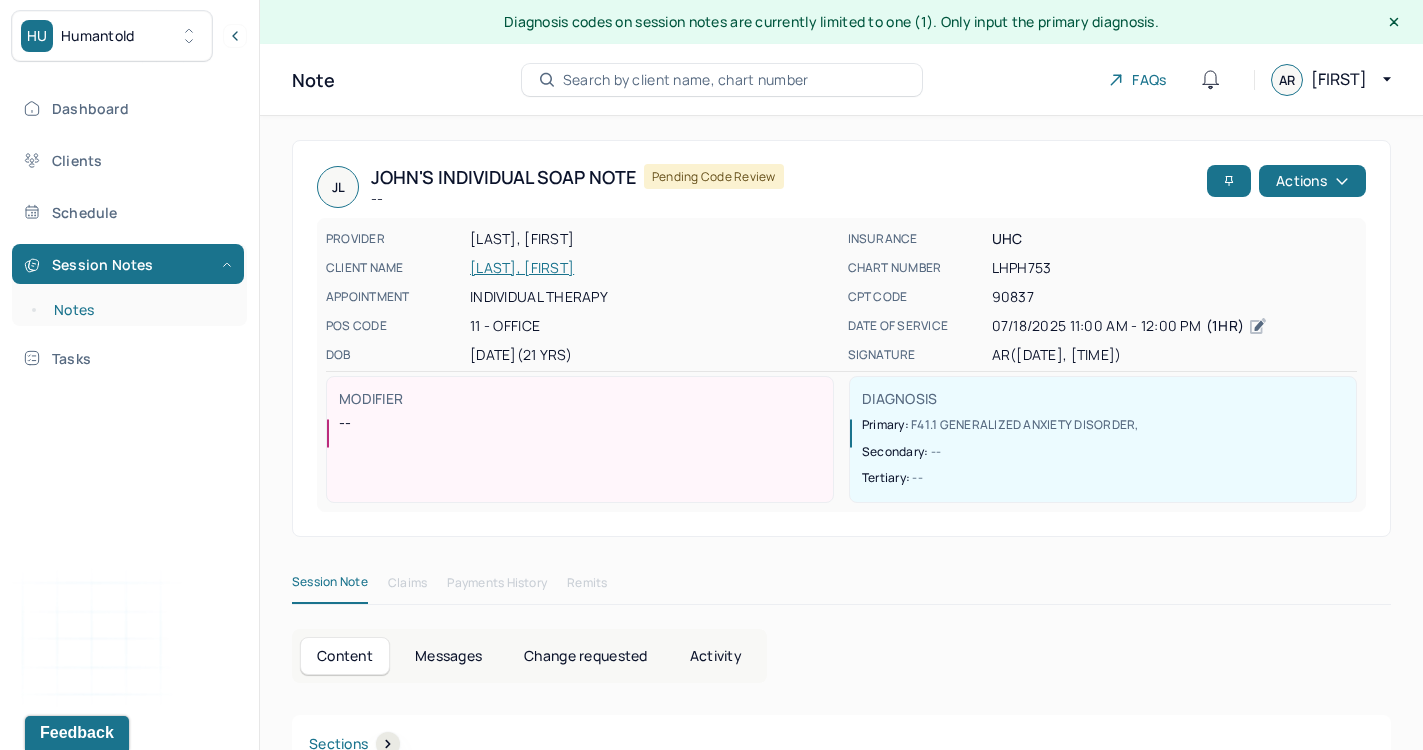 click on "Notes" at bounding box center [139, 310] 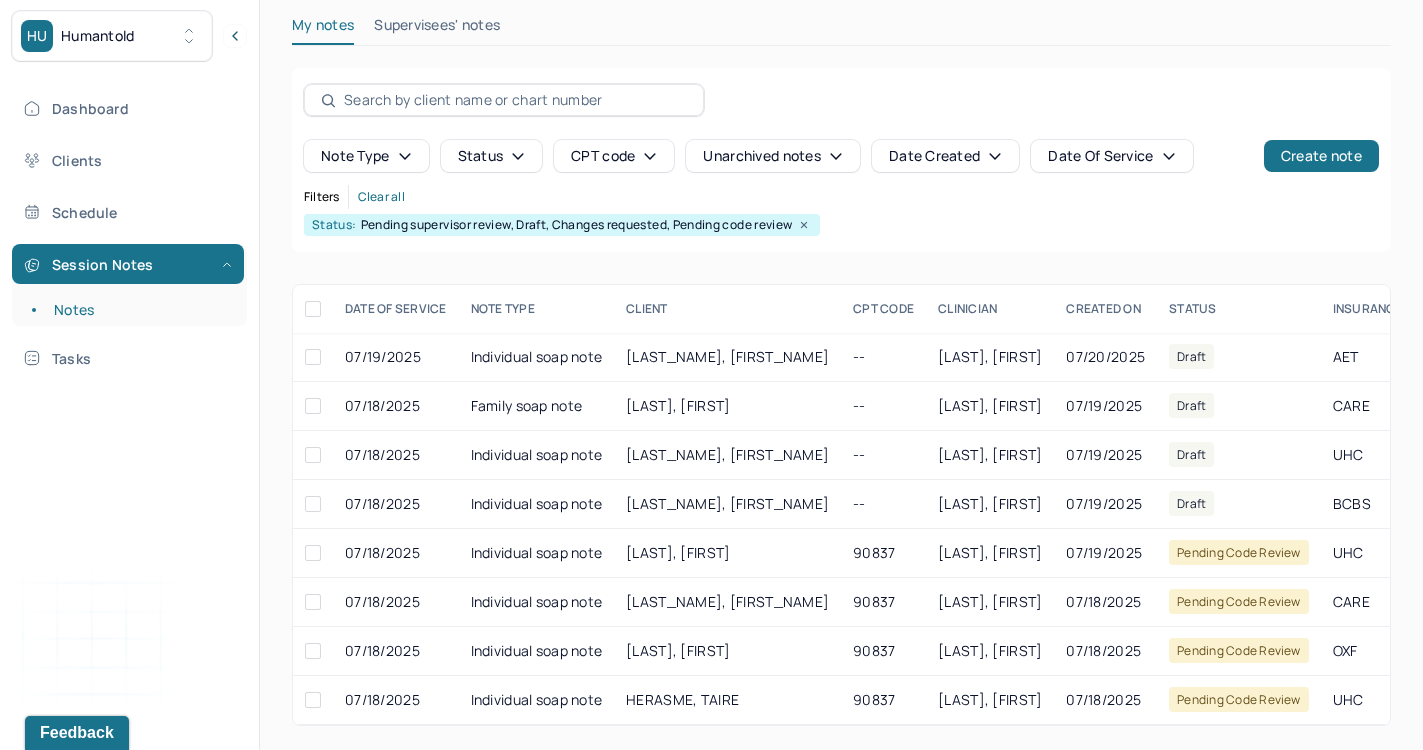 scroll, scrollTop: 128, scrollLeft: 0, axis: vertical 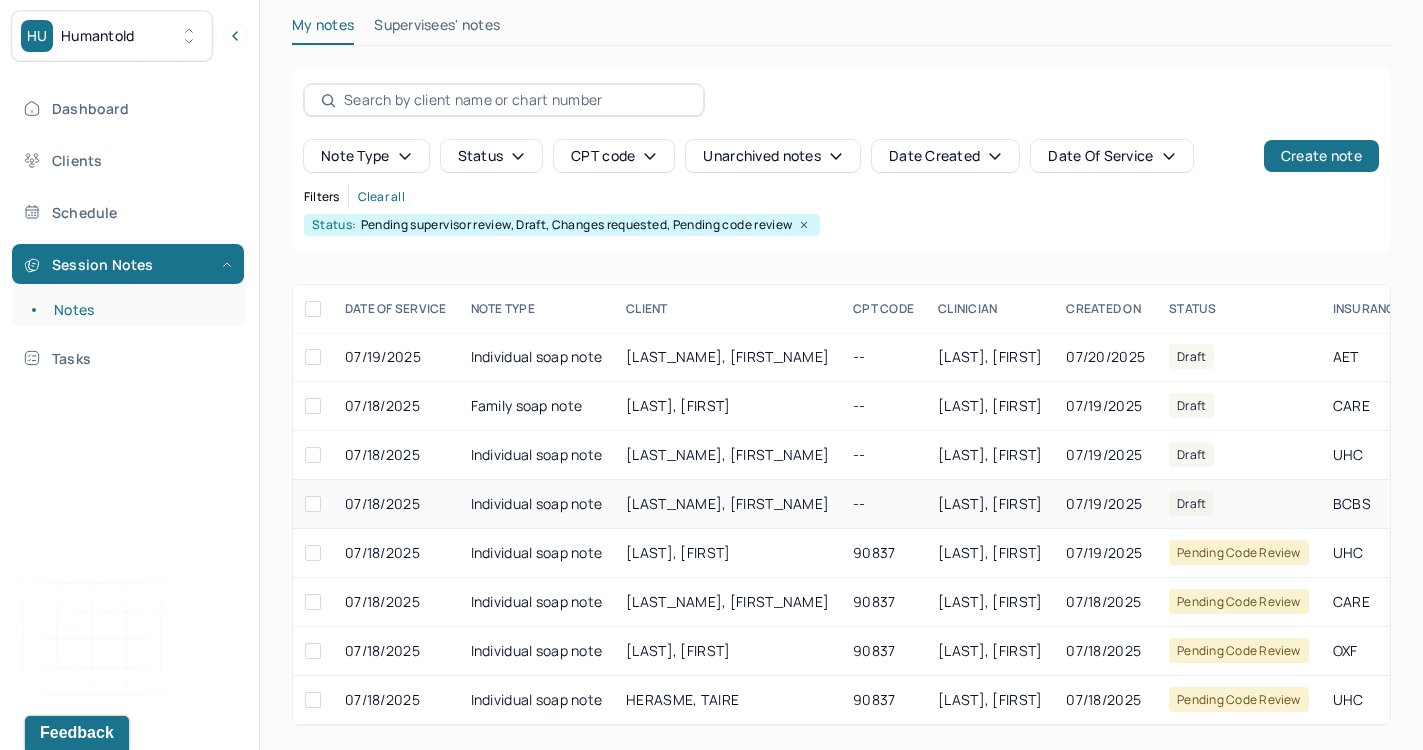 click on "Individual soap note" at bounding box center [537, 504] 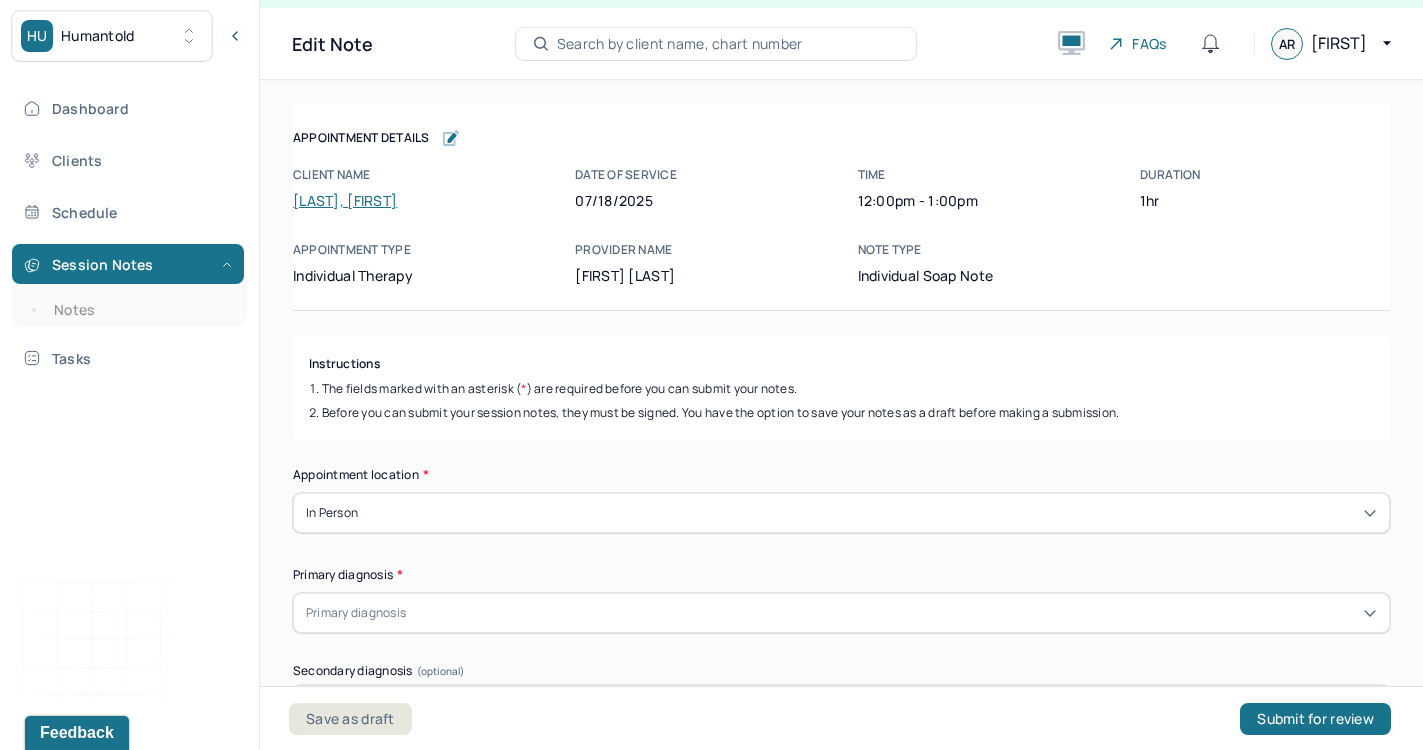 scroll, scrollTop: 36, scrollLeft: 0, axis: vertical 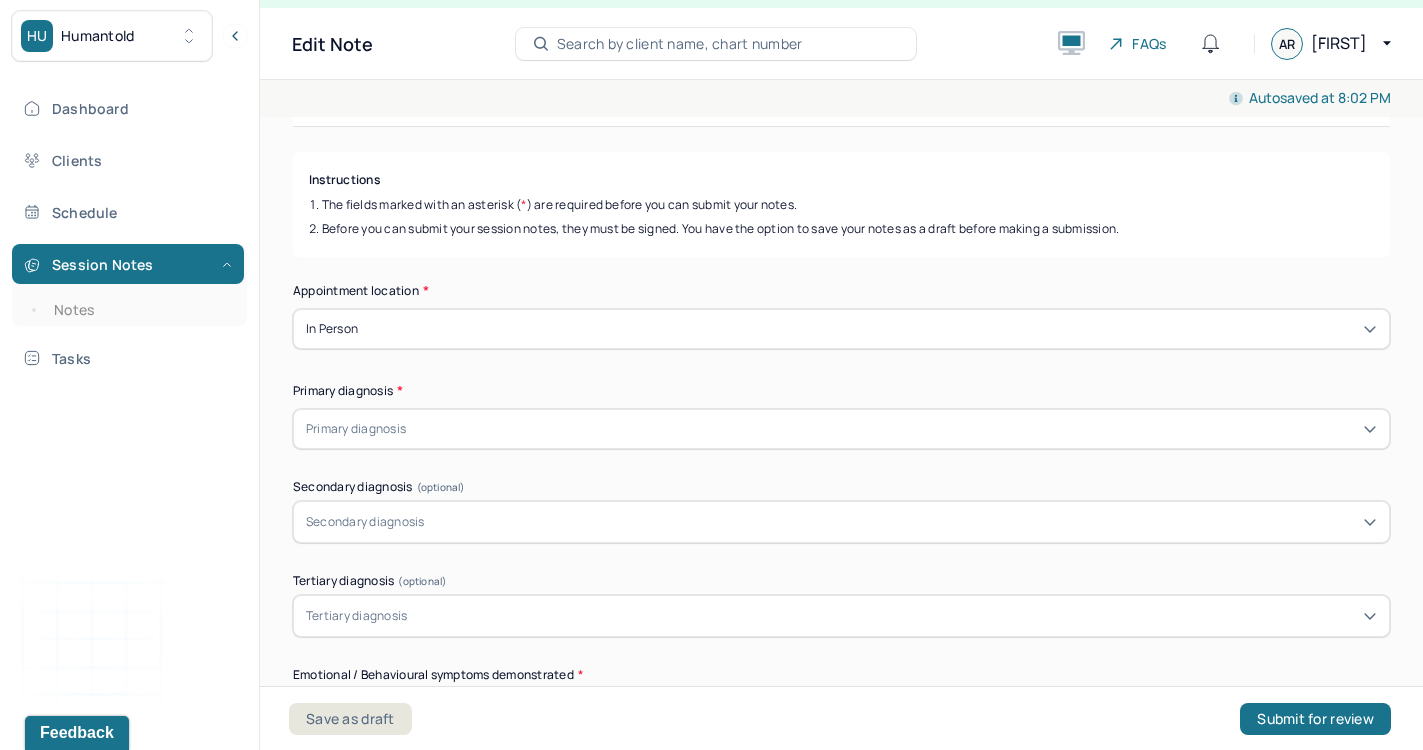 click at bounding box center [893, 429] 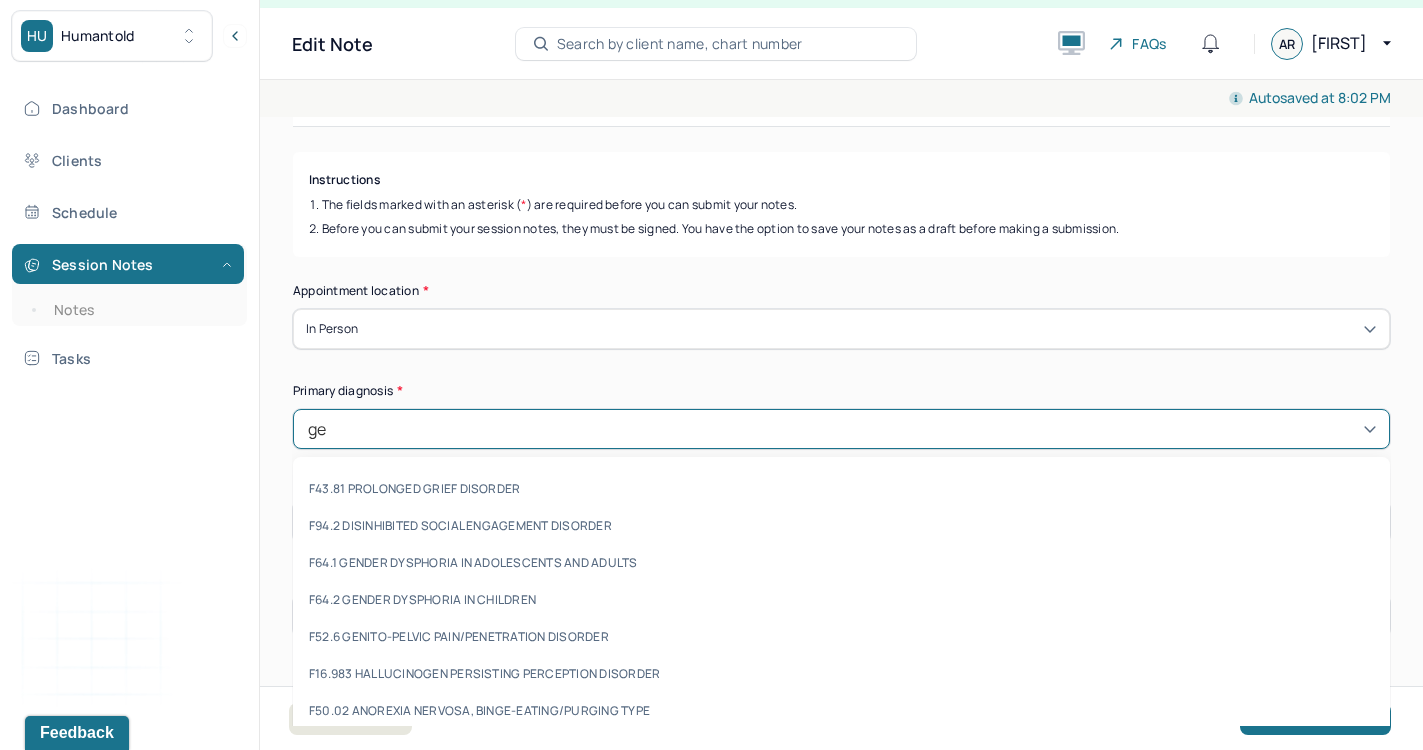type on "g" 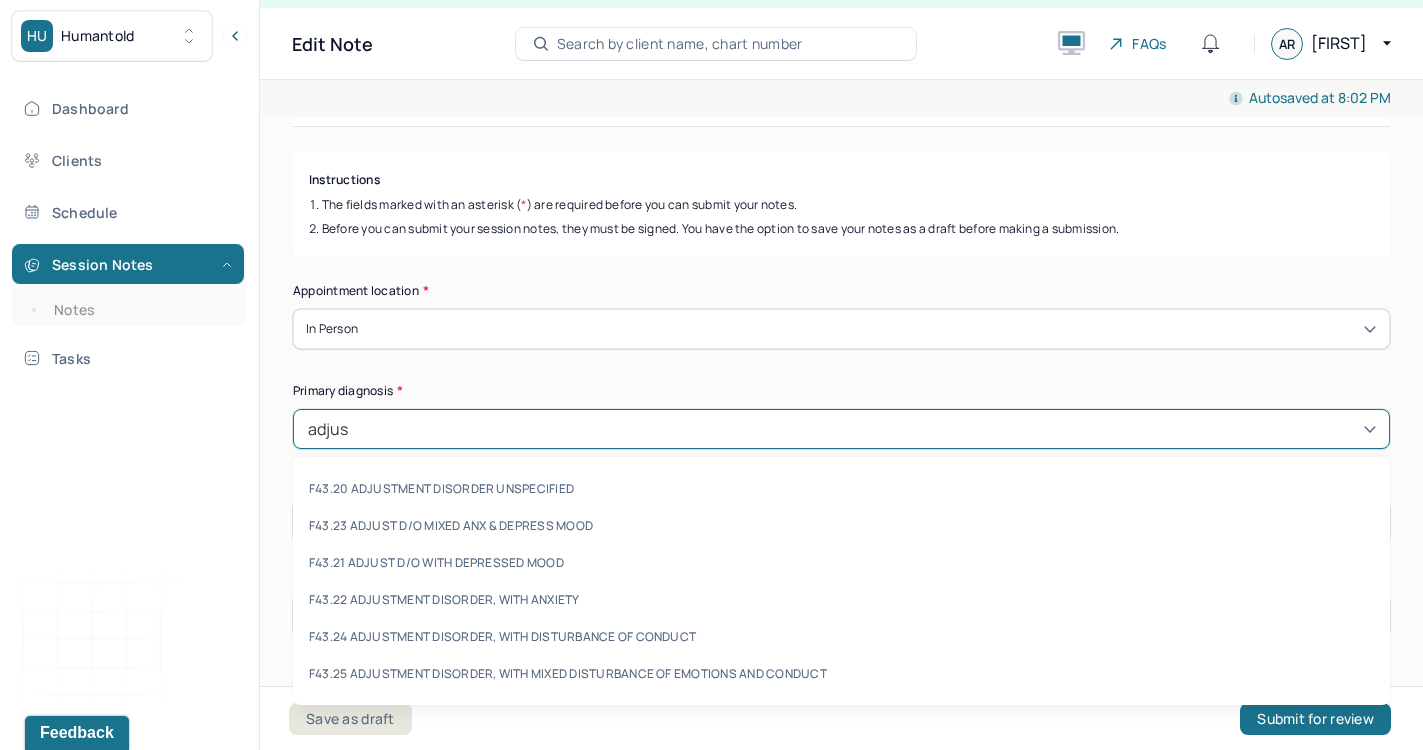 type on "adjust" 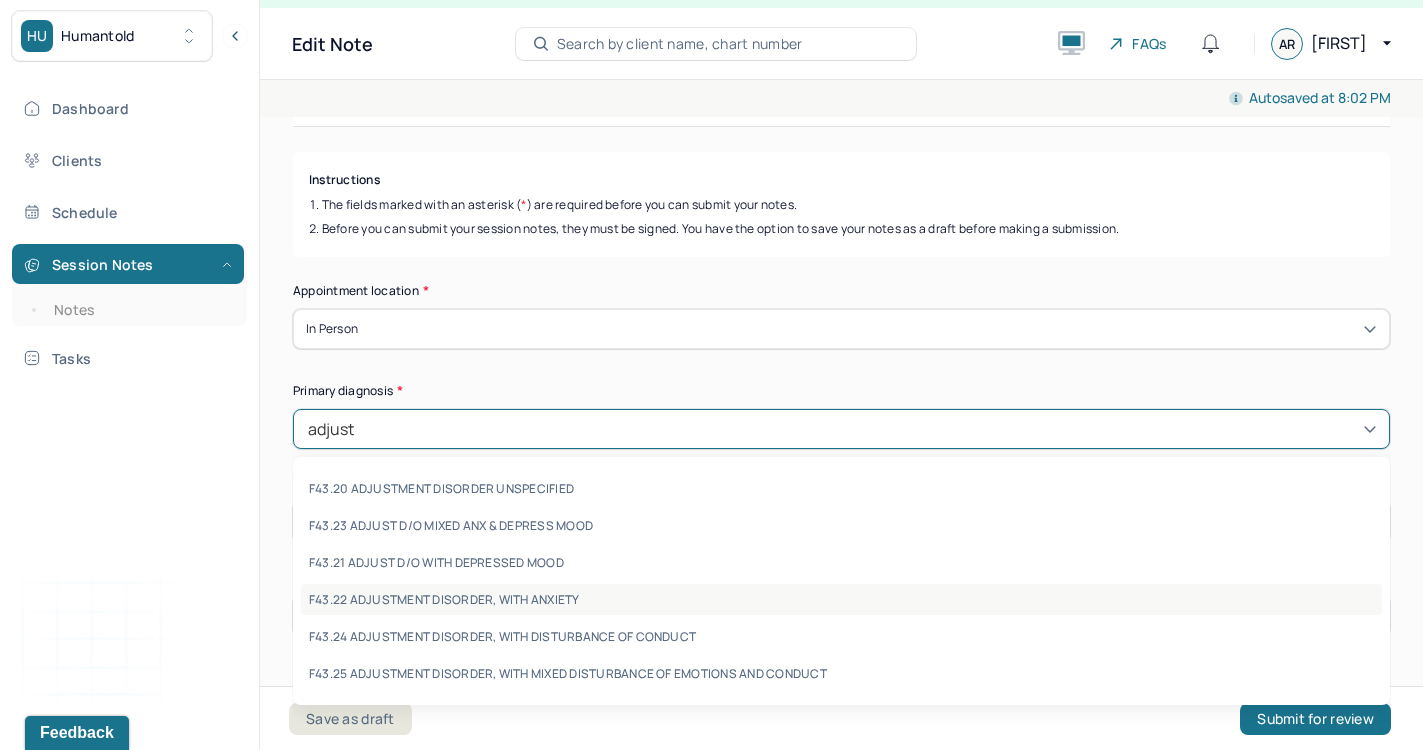 click on "F43.22 ADJUSTMENT DISORDER, WITH ANXIETY" at bounding box center [841, 599] 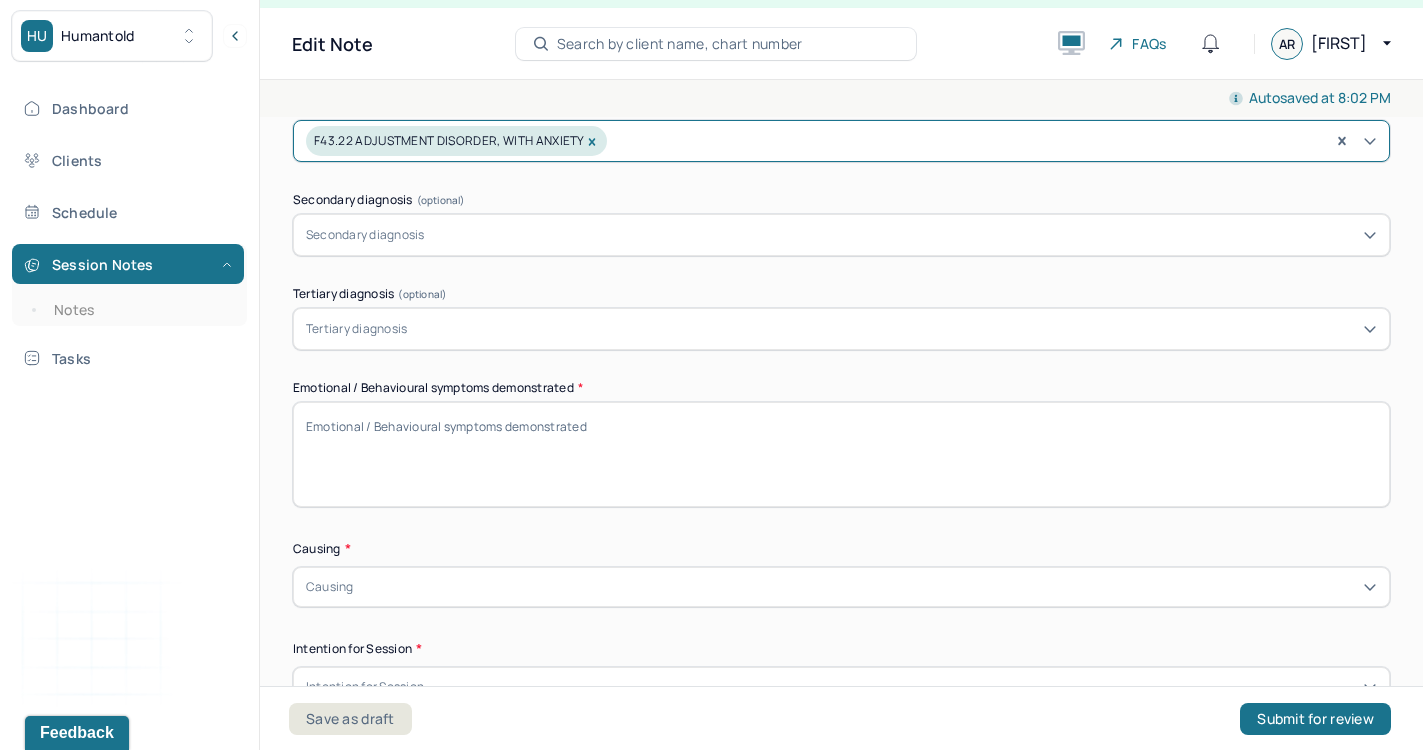 scroll, scrollTop: 489, scrollLeft: 0, axis: vertical 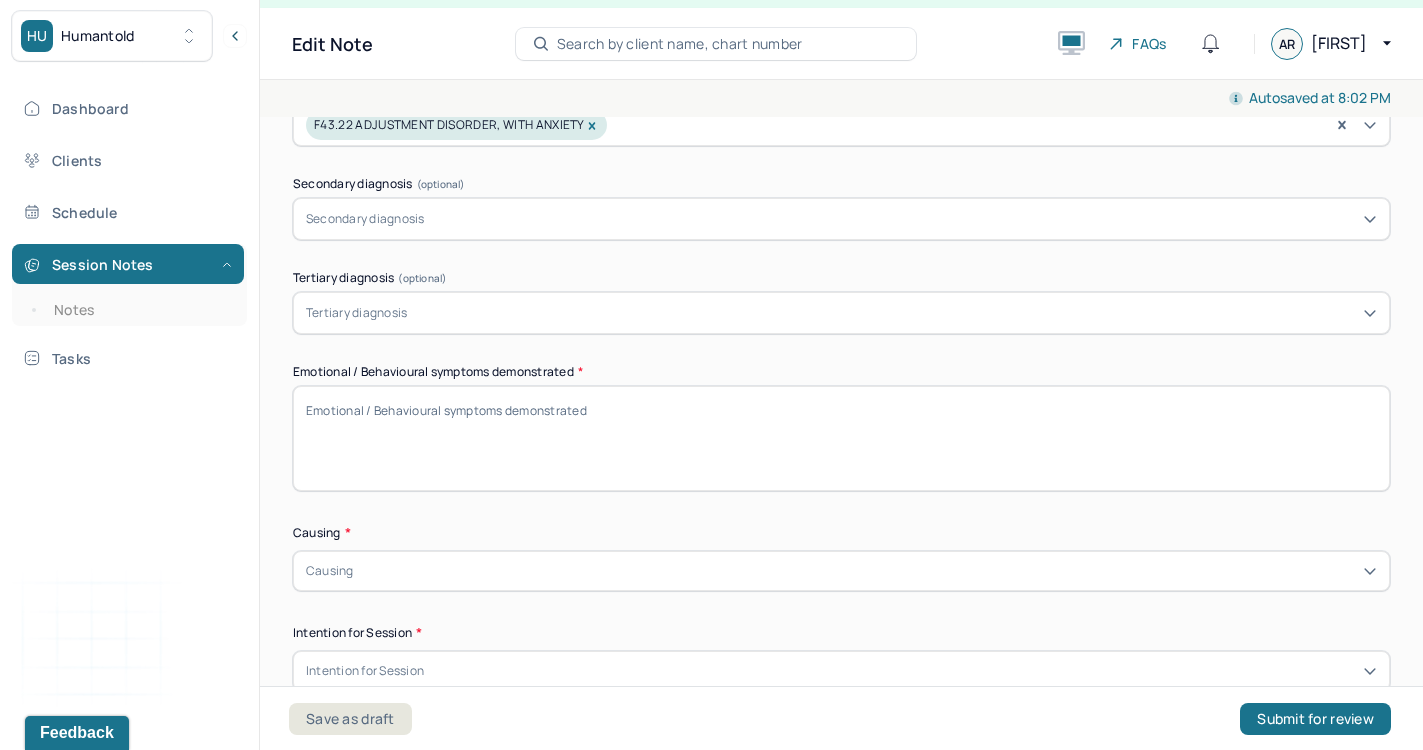 click on "Emotional / Behavioural symptoms demonstrated *" at bounding box center (841, 438) 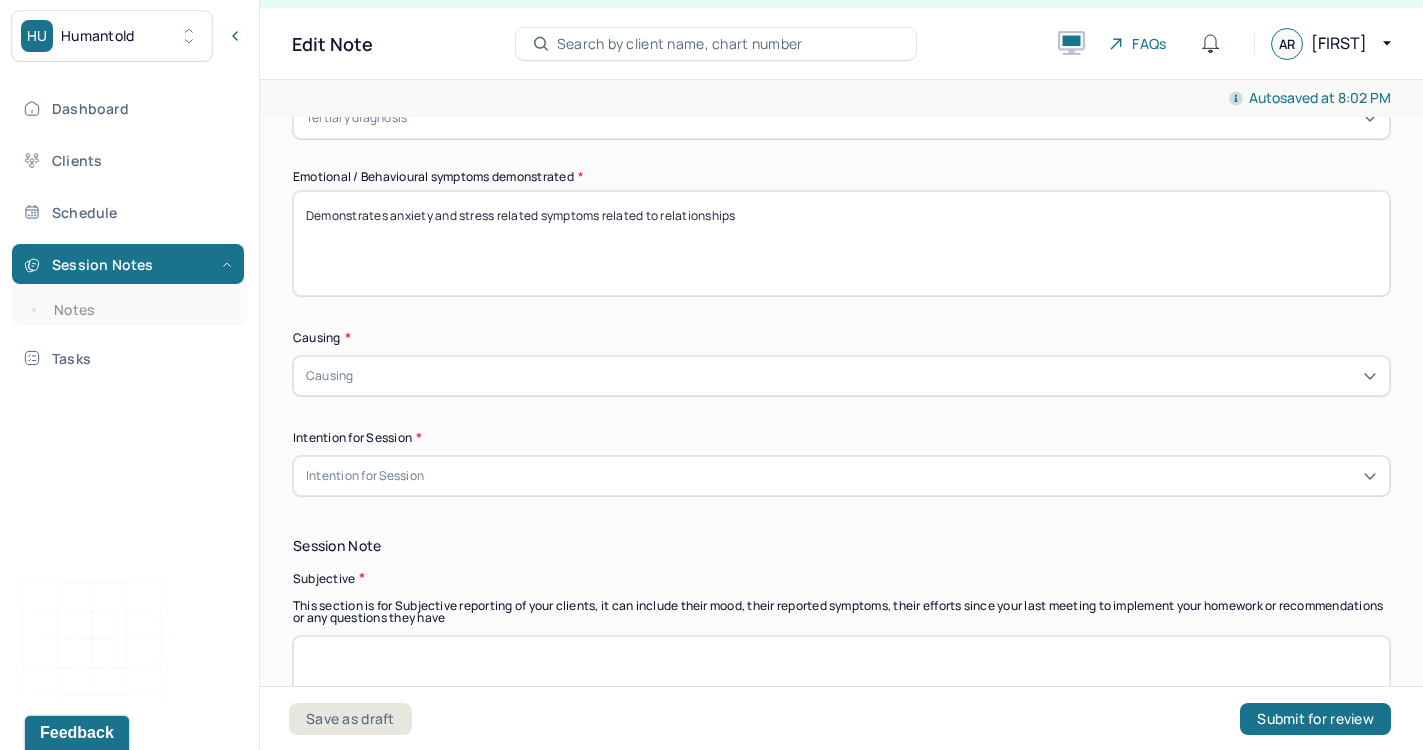 scroll, scrollTop: 703, scrollLeft: 0, axis: vertical 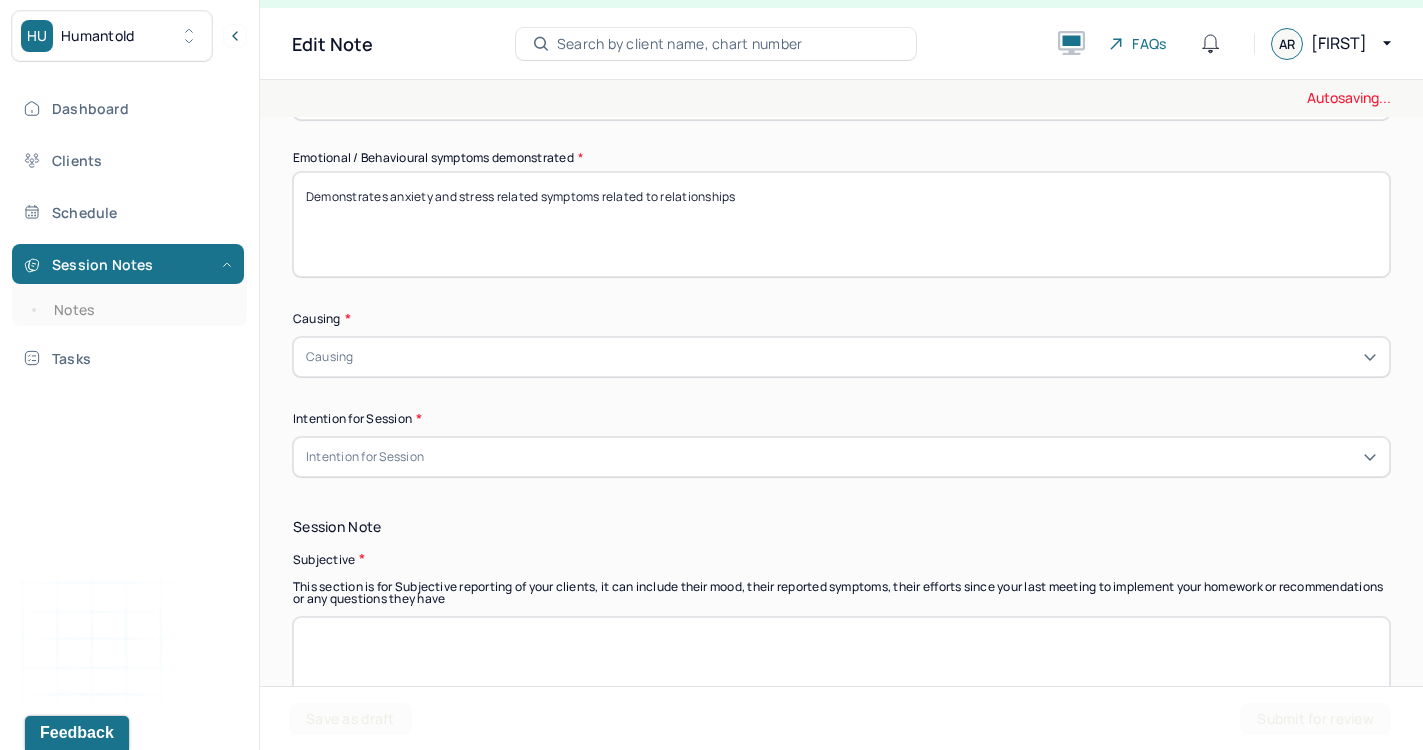 type on "Demonstrates anxiety and stress related symptoms related to relationships" 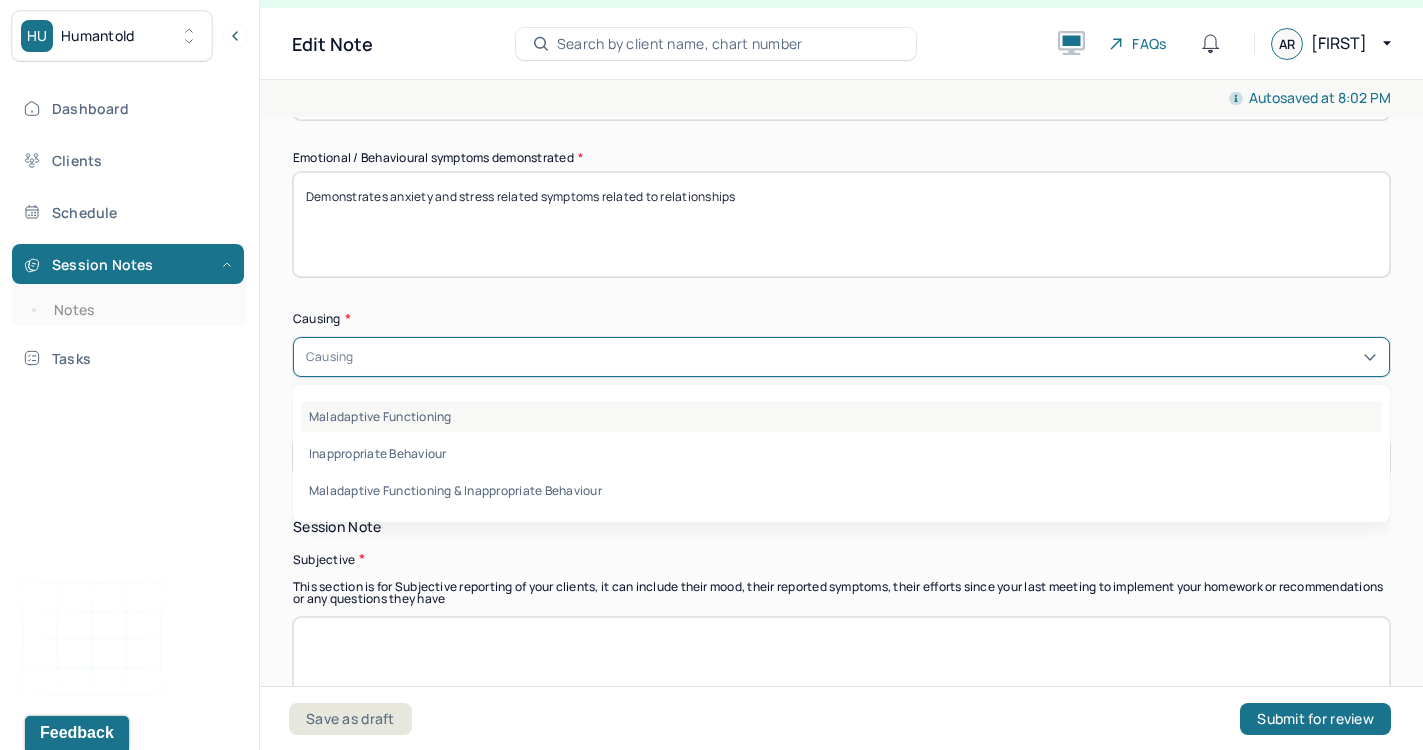 click on "Maladaptive Functioning" at bounding box center [841, 416] 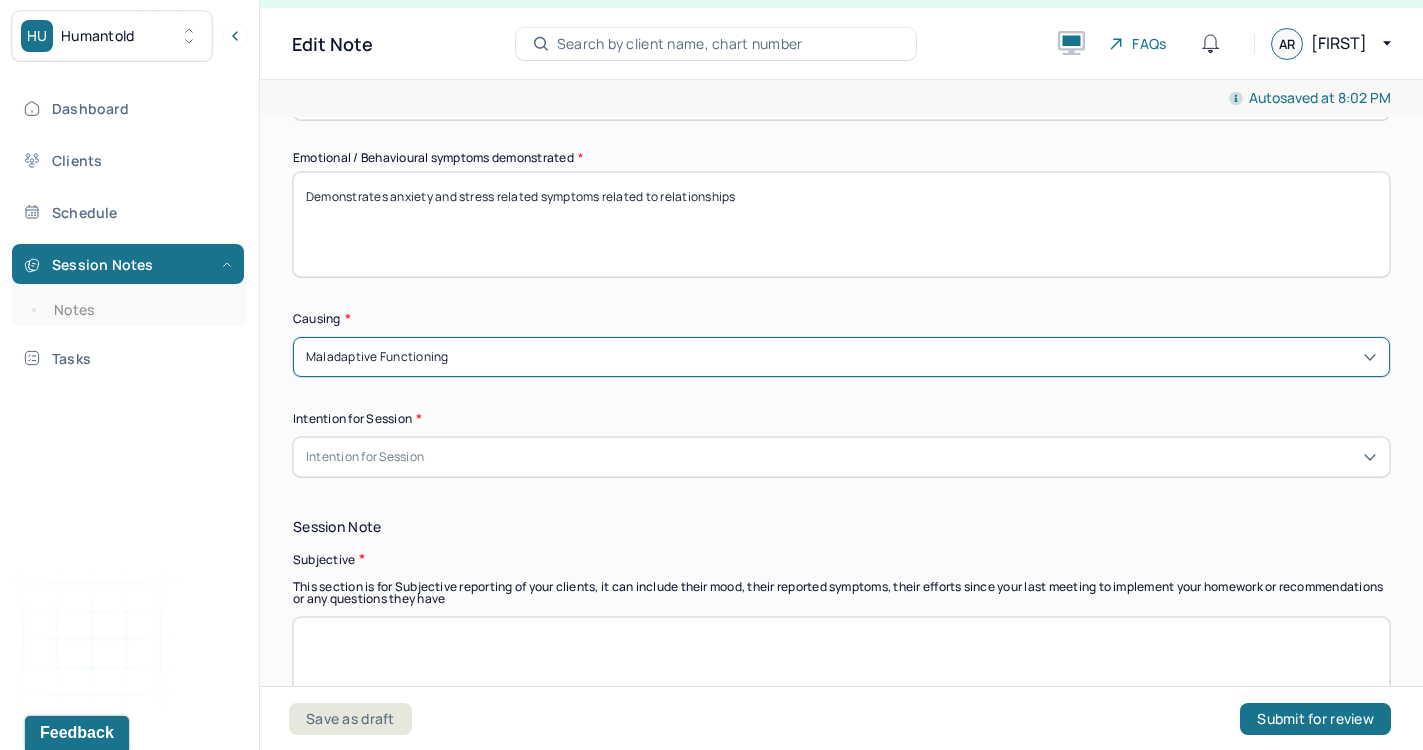 click on "Intention for Session" at bounding box center [365, 457] 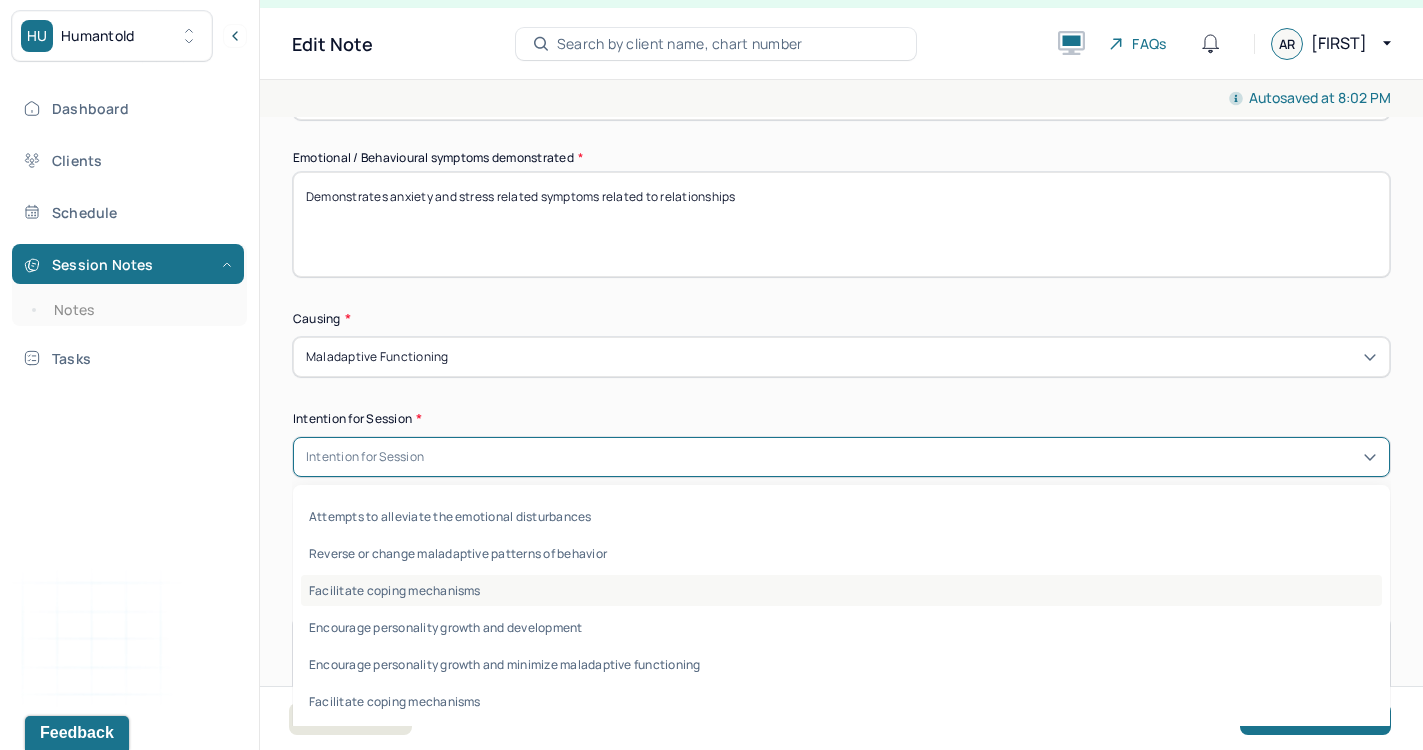 click on "Facilitate coping mechanisms" at bounding box center [841, 590] 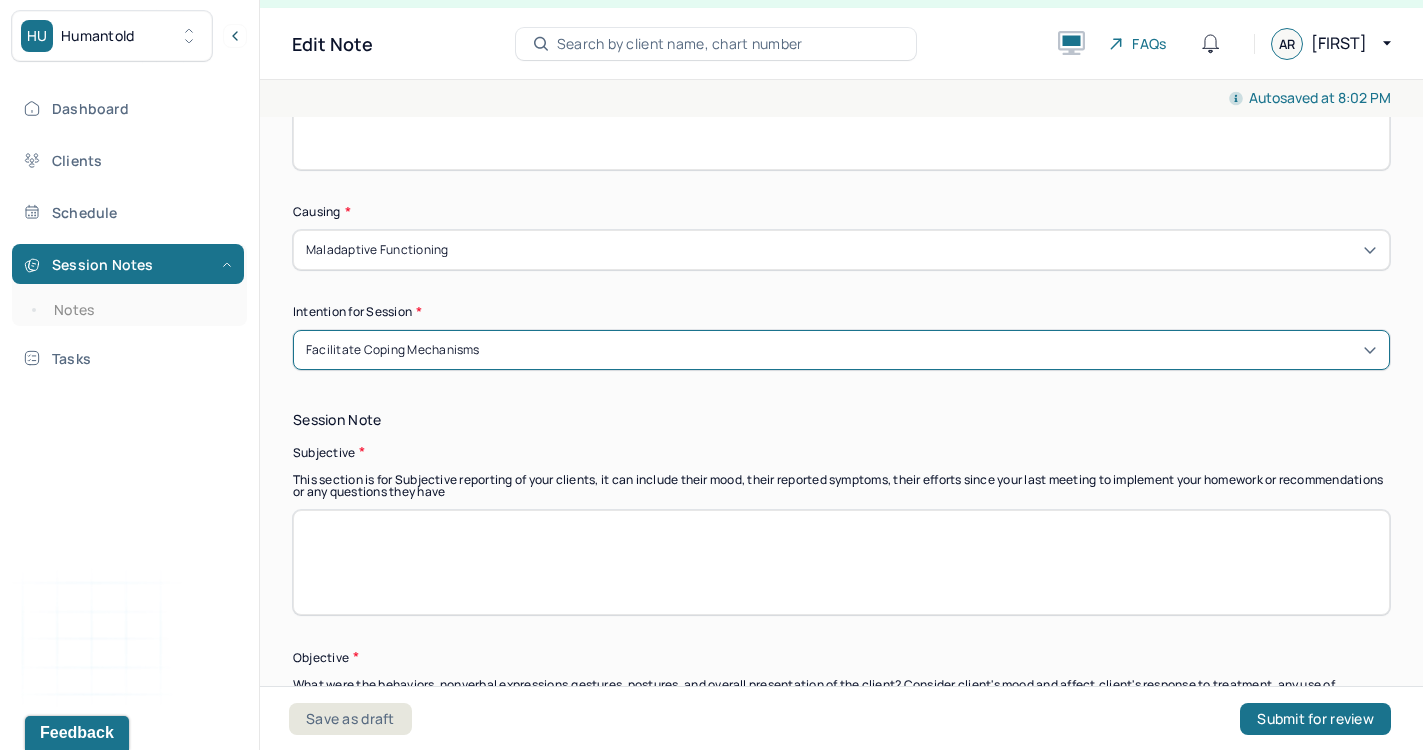 scroll, scrollTop: 947, scrollLeft: 0, axis: vertical 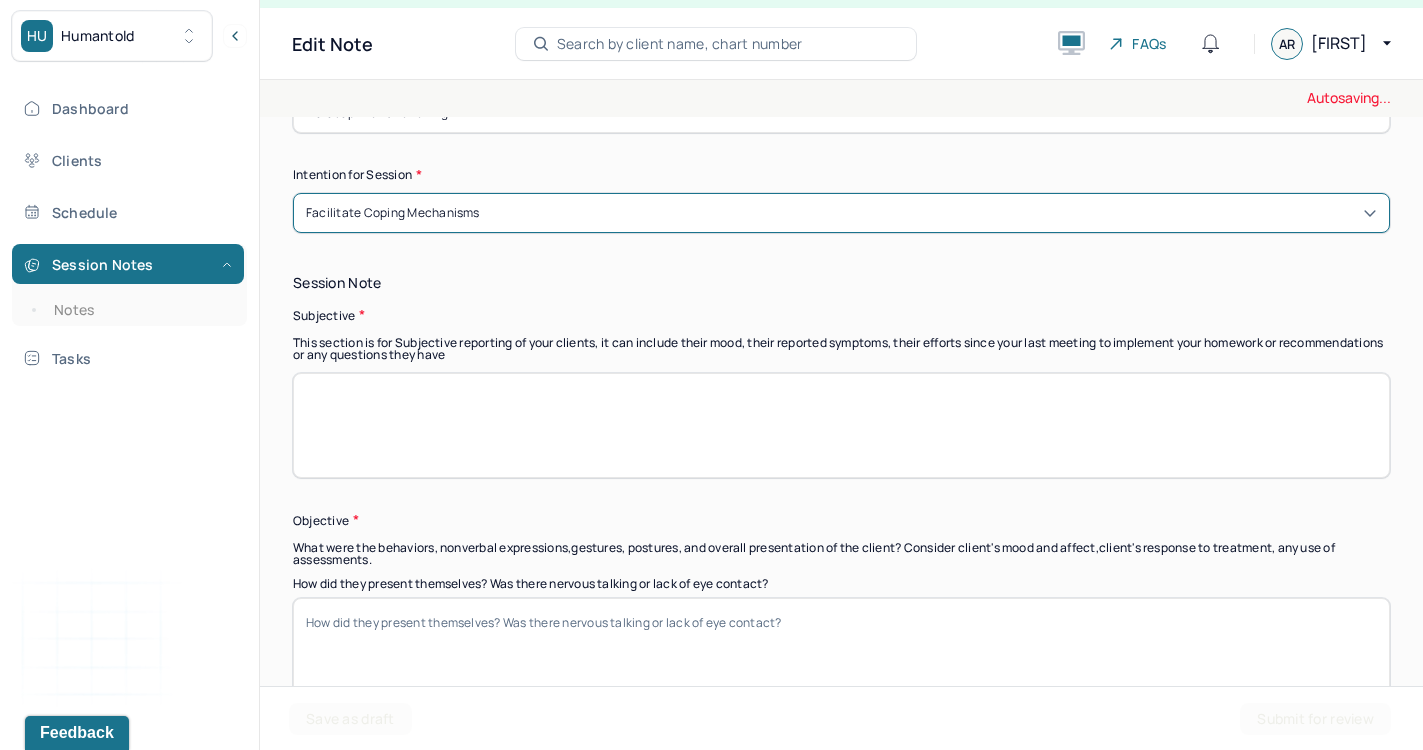 click at bounding box center [841, 425] 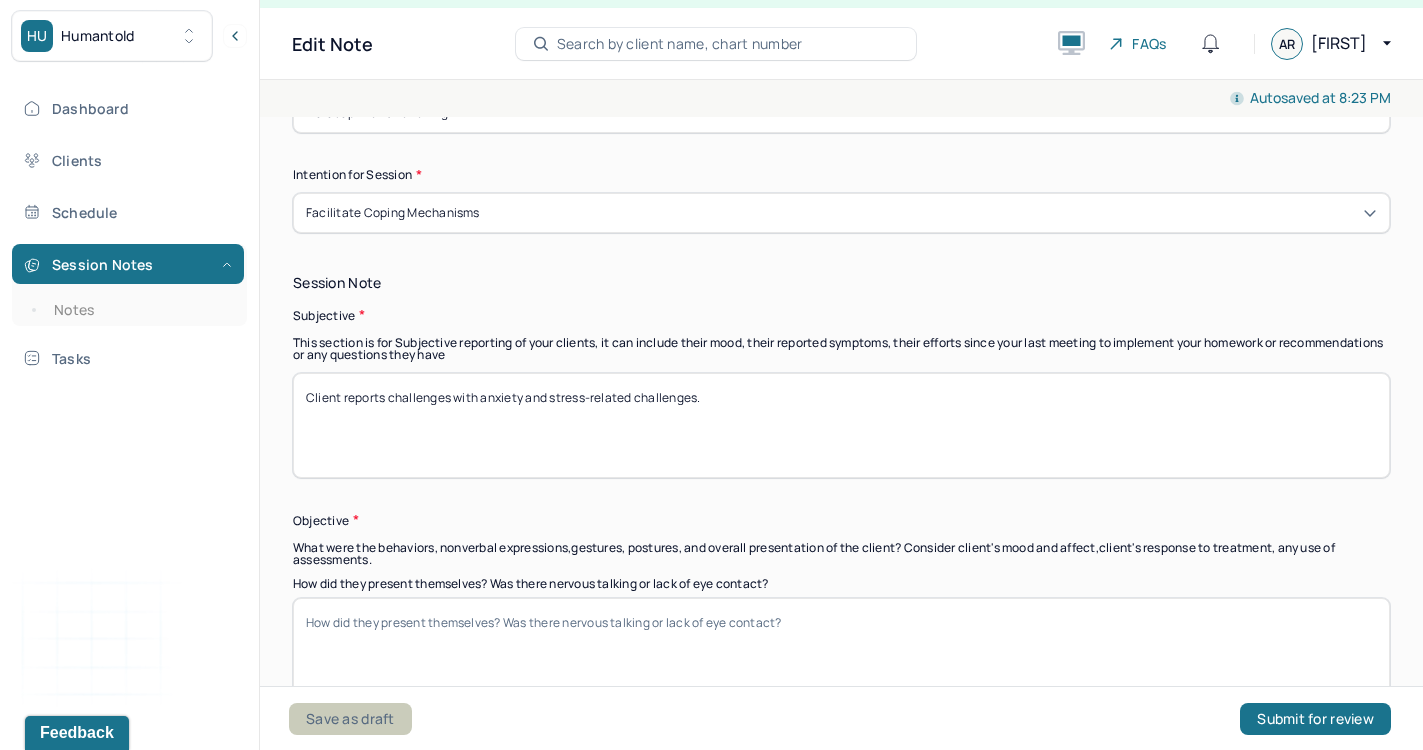 type on "Client reports challenges with anxiety and stress-related challenges." 